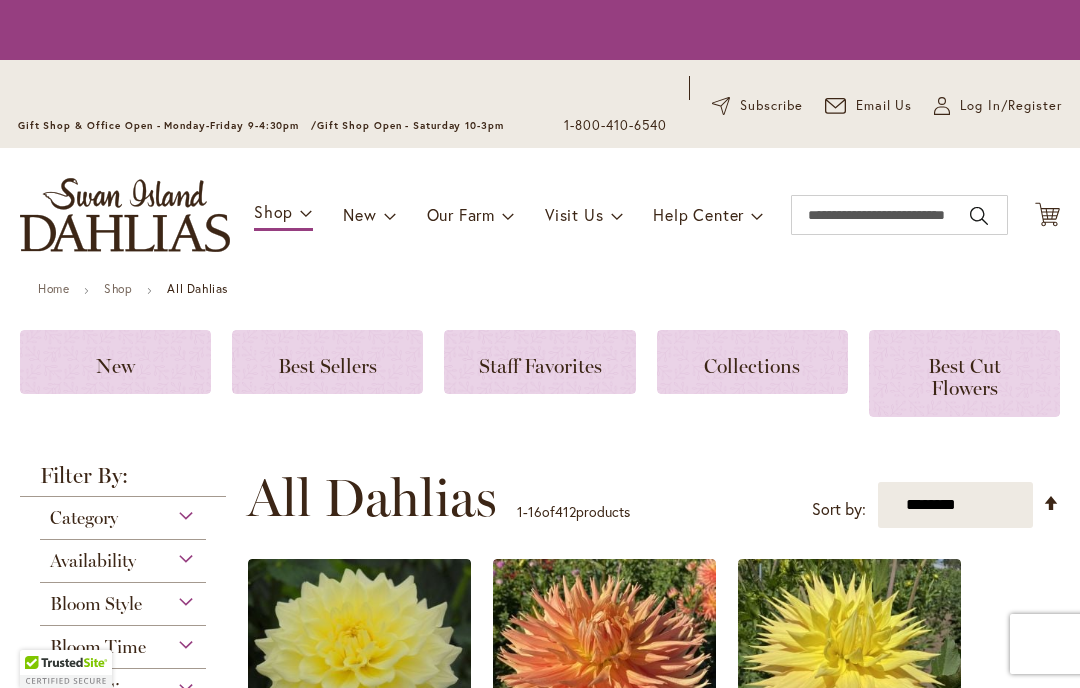 scroll, scrollTop: 0, scrollLeft: 0, axis: both 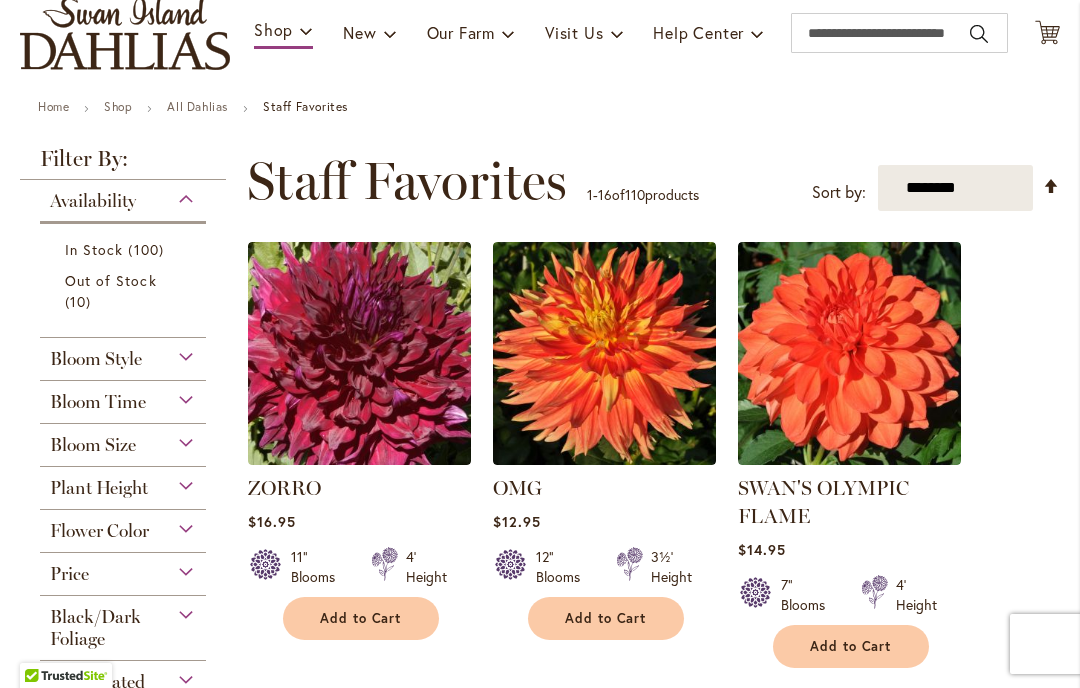 click on "**********" at bounding box center [955, 188] 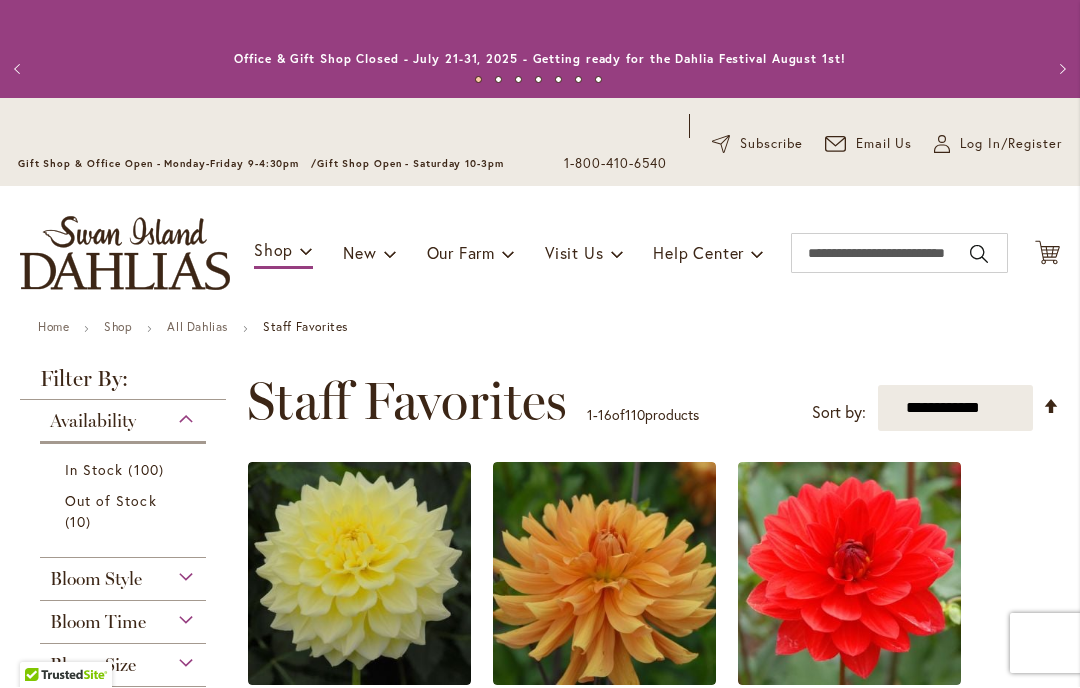 scroll, scrollTop: 1, scrollLeft: 0, axis: vertical 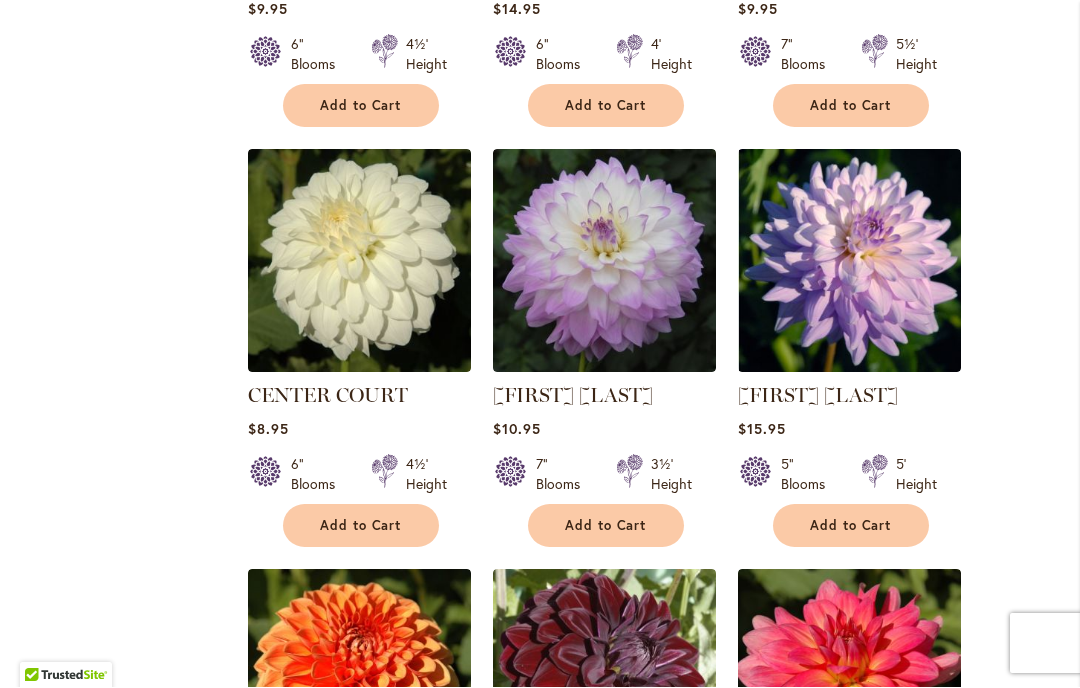 click on "ZORRO
Rating:
100%
1                  Review
$16.95
11" Blooms 4' Height Add to Cart" at bounding box center (653, 125) 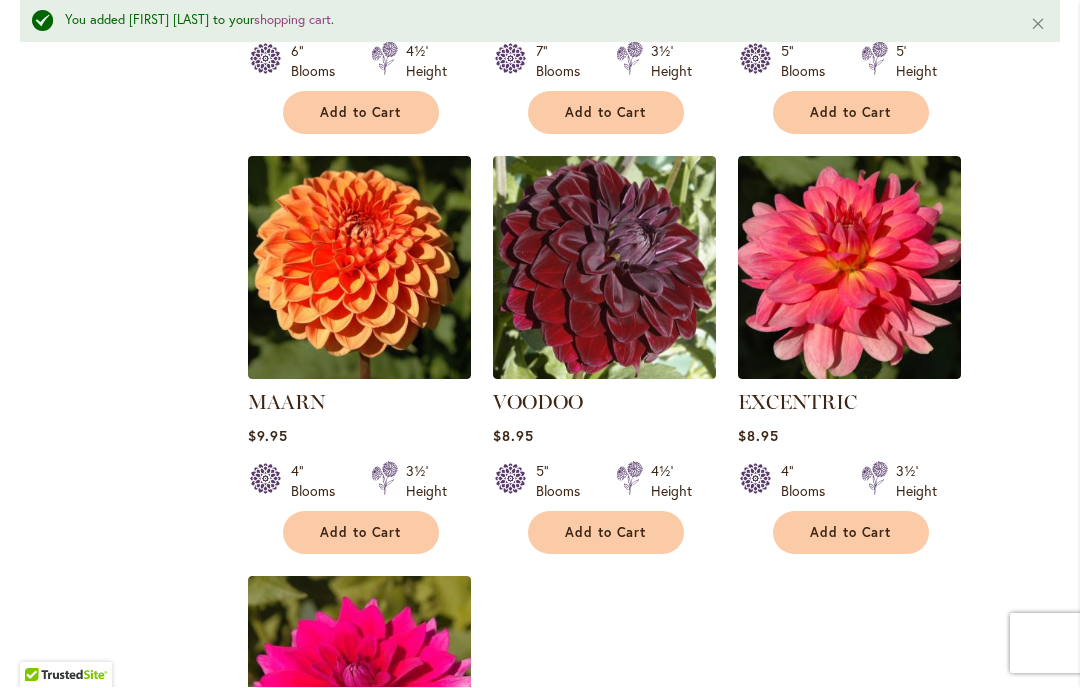 scroll, scrollTop: 2068, scrollLeft: 0, axis: vertical 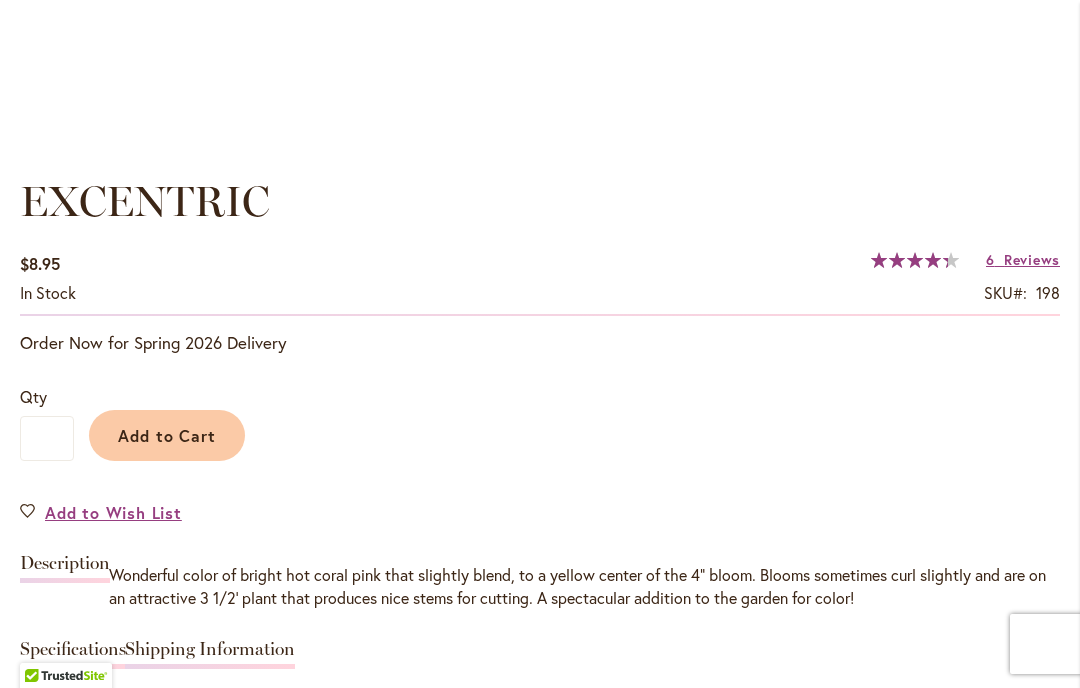 click on "Add to Cart" at bounding box center (167, 435) 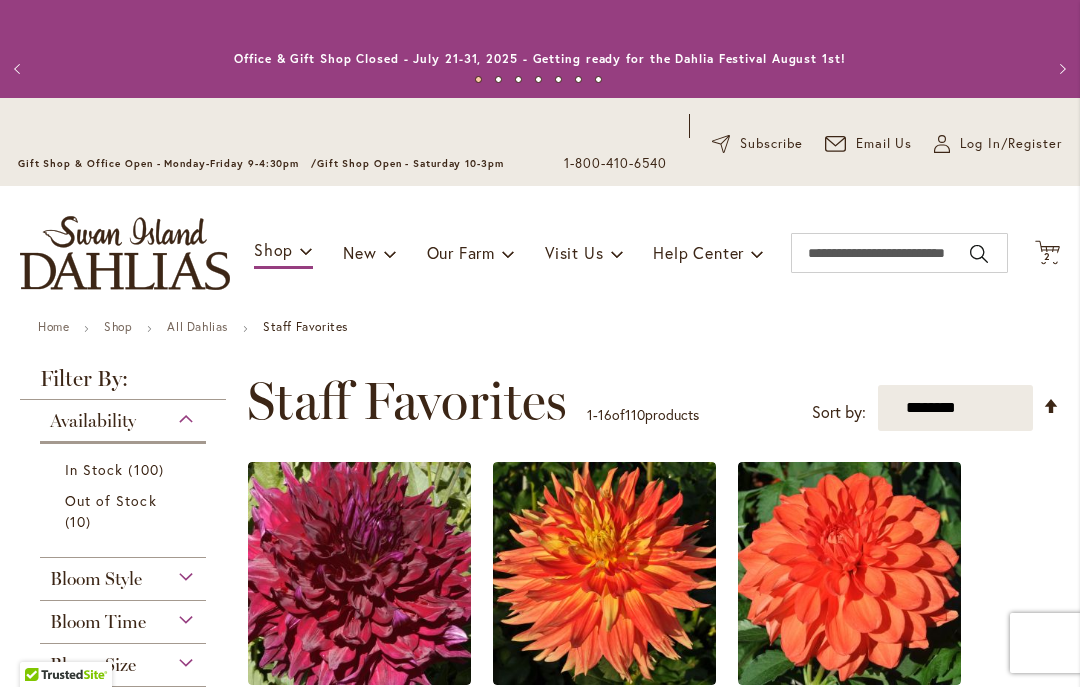 scroll, scrollTop: 1, scrollLeft: 0, axis: vertical 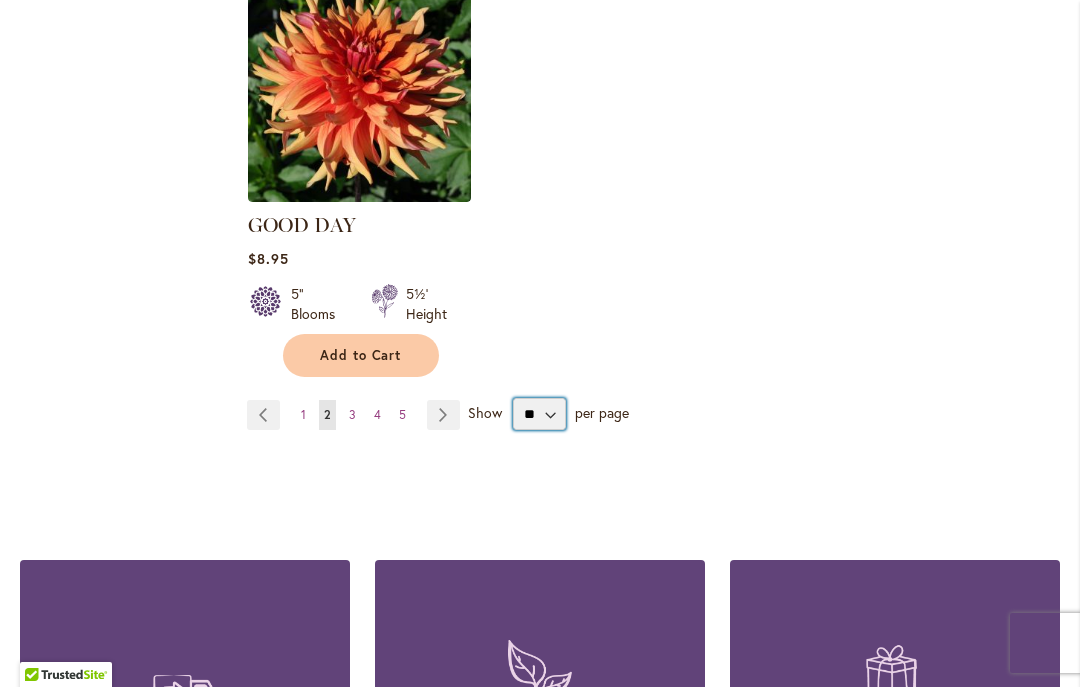 click on "**
**
**
**" at bounding box center (539, 415) 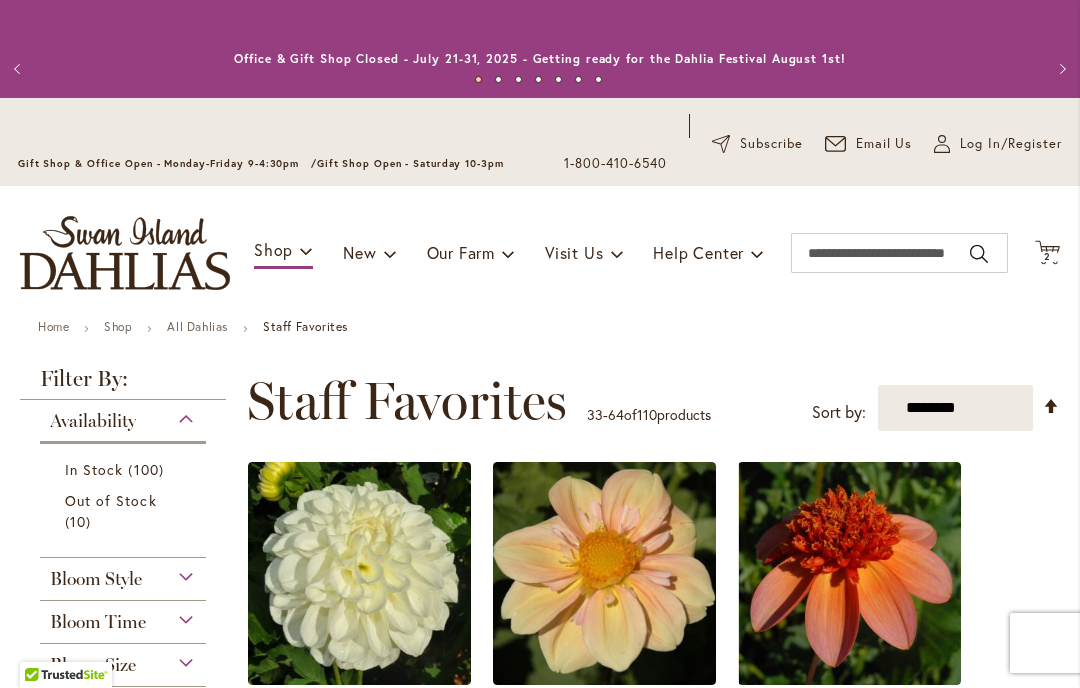 scroll, scrollTop: 1, scrollLeft: 0, axis: vertical 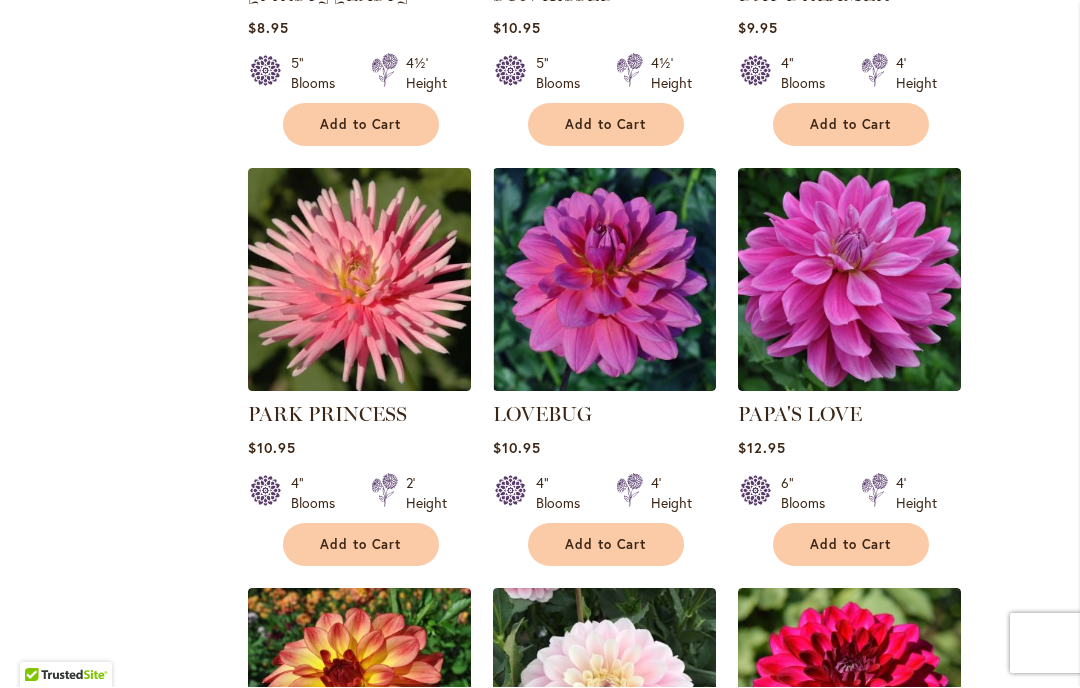 click on "SOLO
Rating:
88%
5                  Reviews
$10.95
5" Blooms 4½' Height Add to Cart" at bounding box center [653, 788] 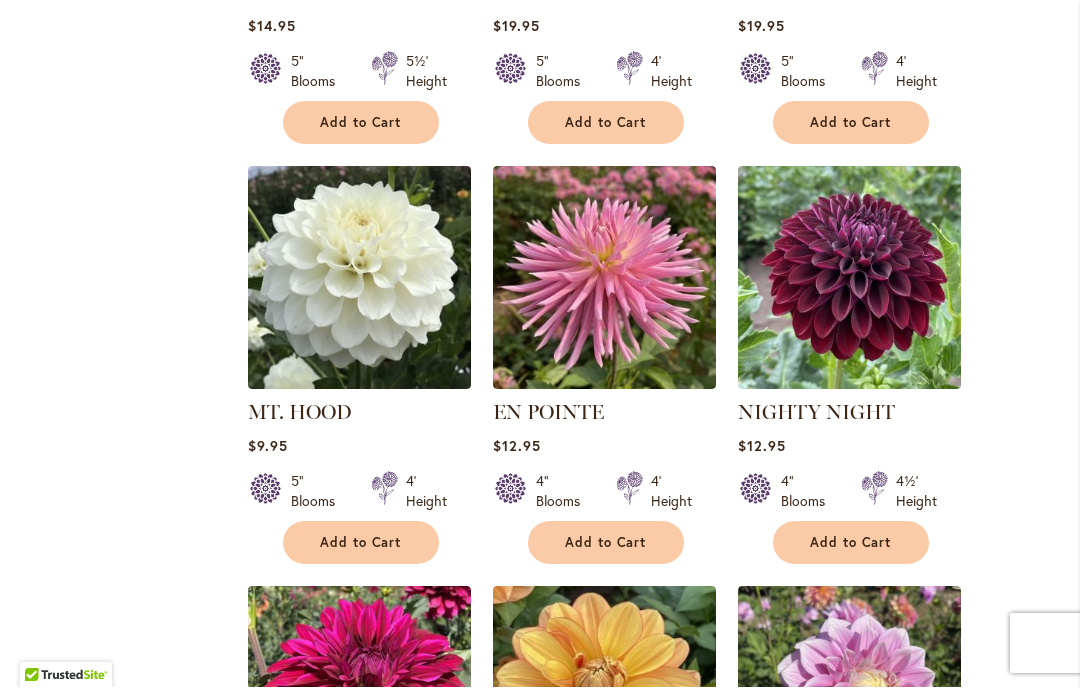 scroll, scrollTop: 3657, scrollLeft: 0, axis: vertical 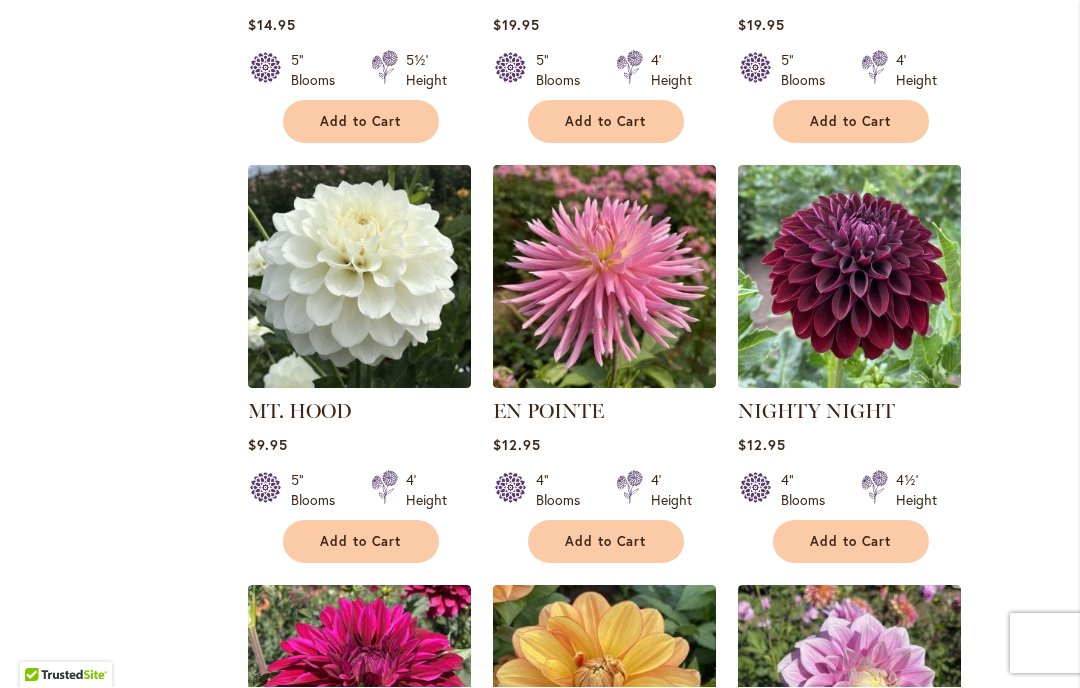 click on "SOLO
Rating:
88%
5                  Reviews
$10.95
5" Blooms 4½' Height Add to Cart" at bounding box center [653, -895] 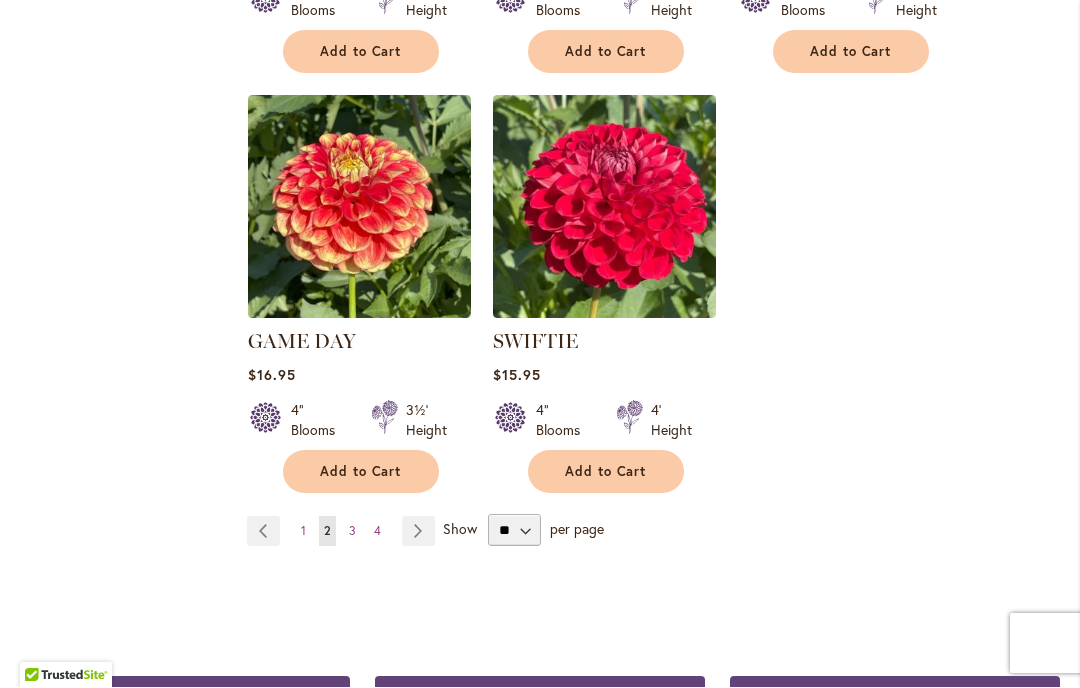 scroll, scrollTop: 4574, scrollLeft: 0, axis: vertical 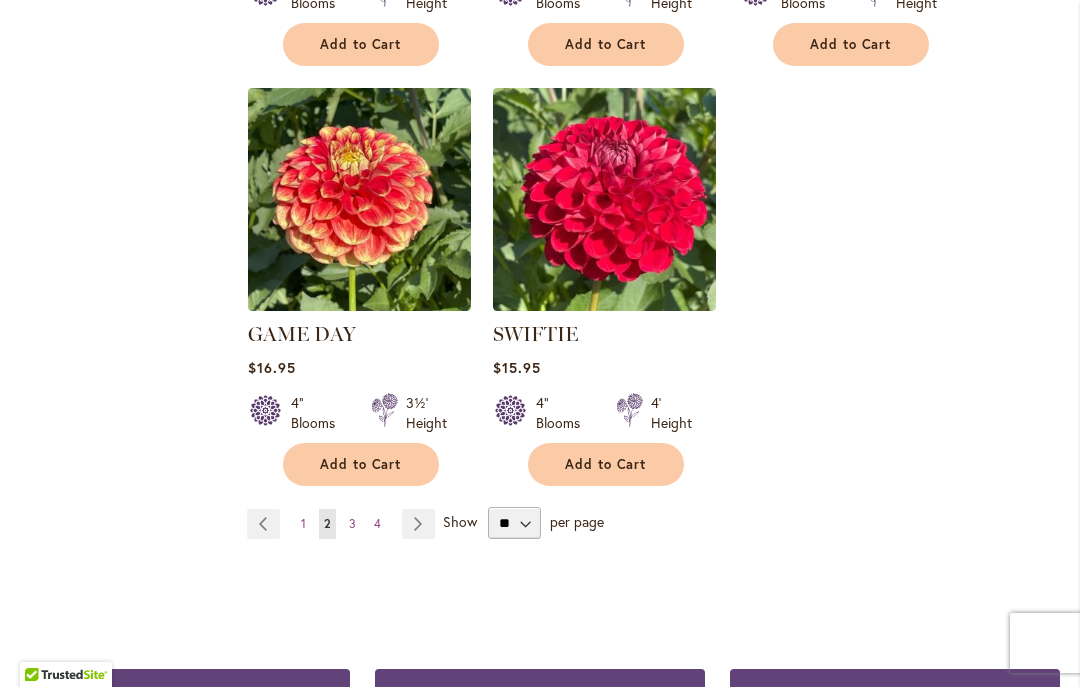 click on "Page
Next" at bounding box center (418, 525) 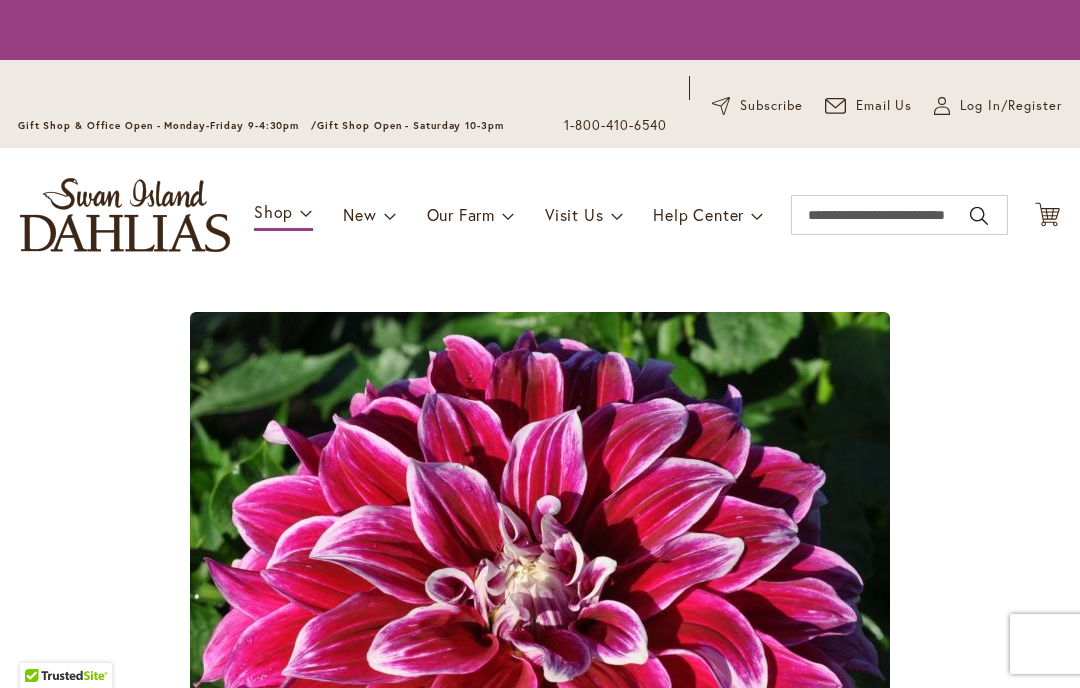scroll, scrollTop: 0, scrollLeft: 0, axis: both 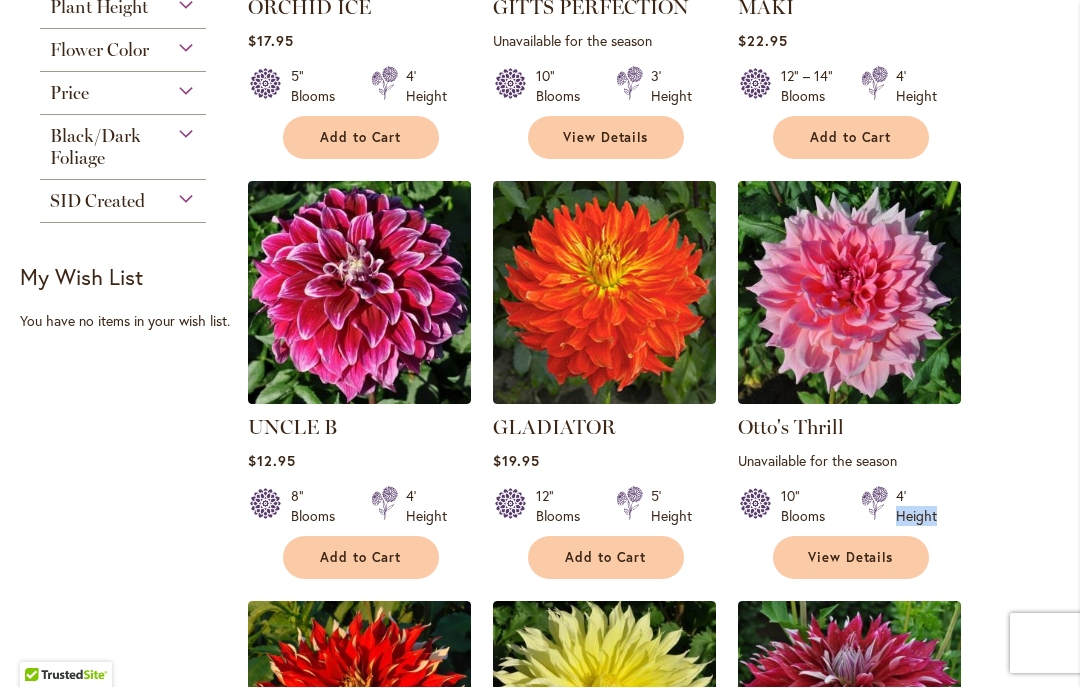 click on "Filter by:
Filter By:
Availability
In Stock
100
items
Out of Stock
10
items" at bounding box center [540, 2103] 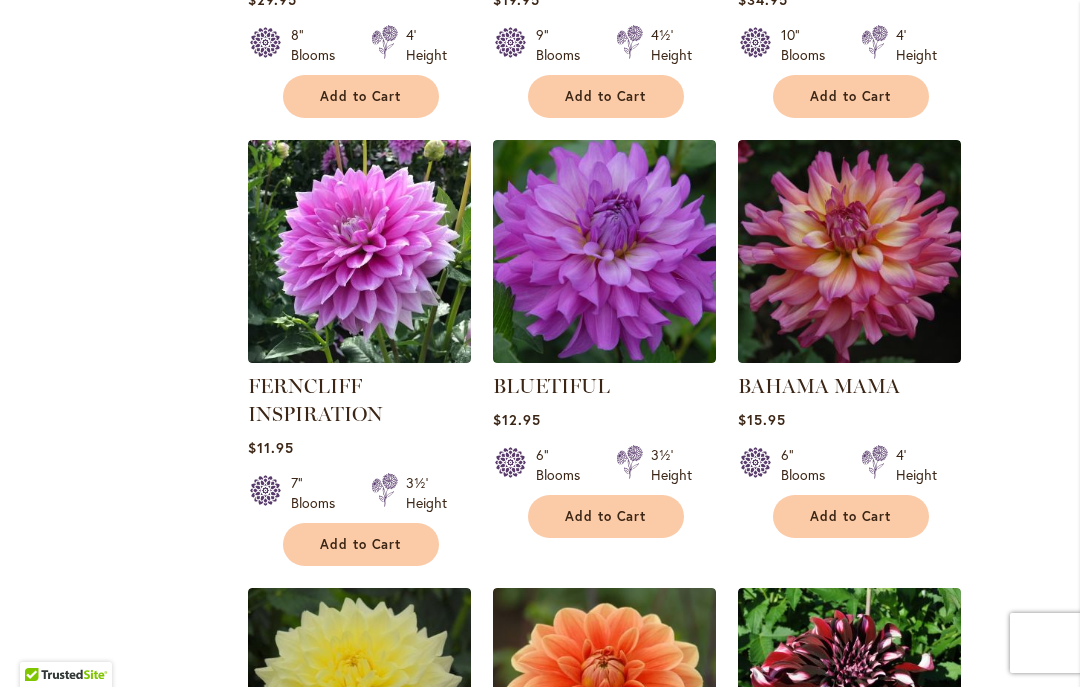 scroll, scrollTop: 2004, scrollLeft: 0, axis: vertical 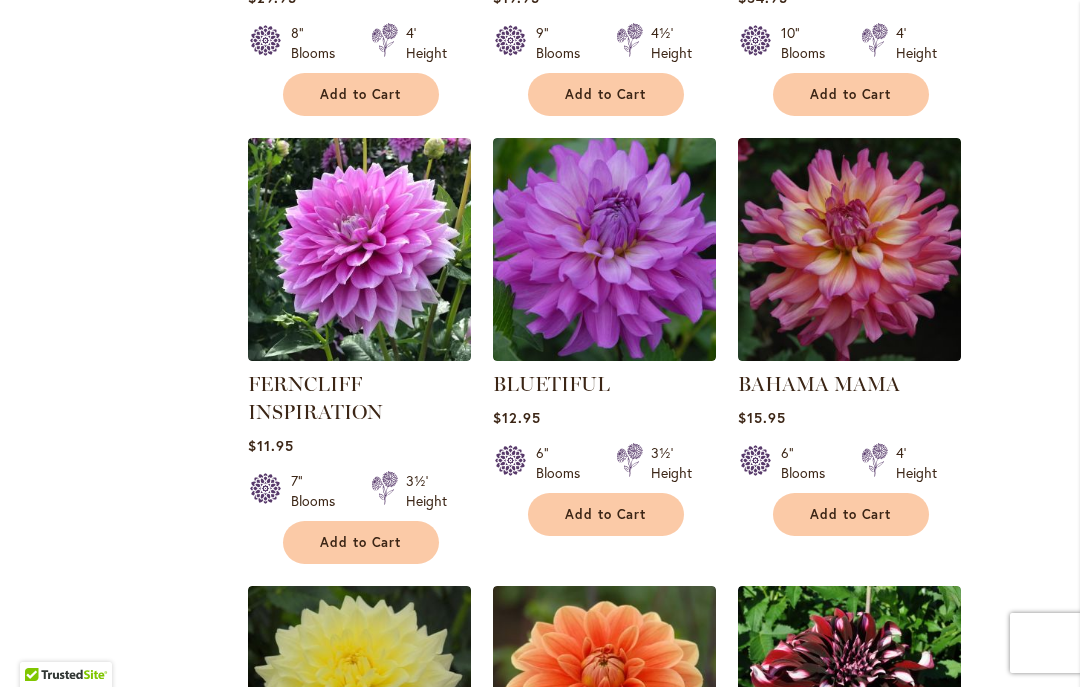 click on "ORCHID ICE
$17.95
5" Blooms
4' Height" at bounding box center [653, 786] 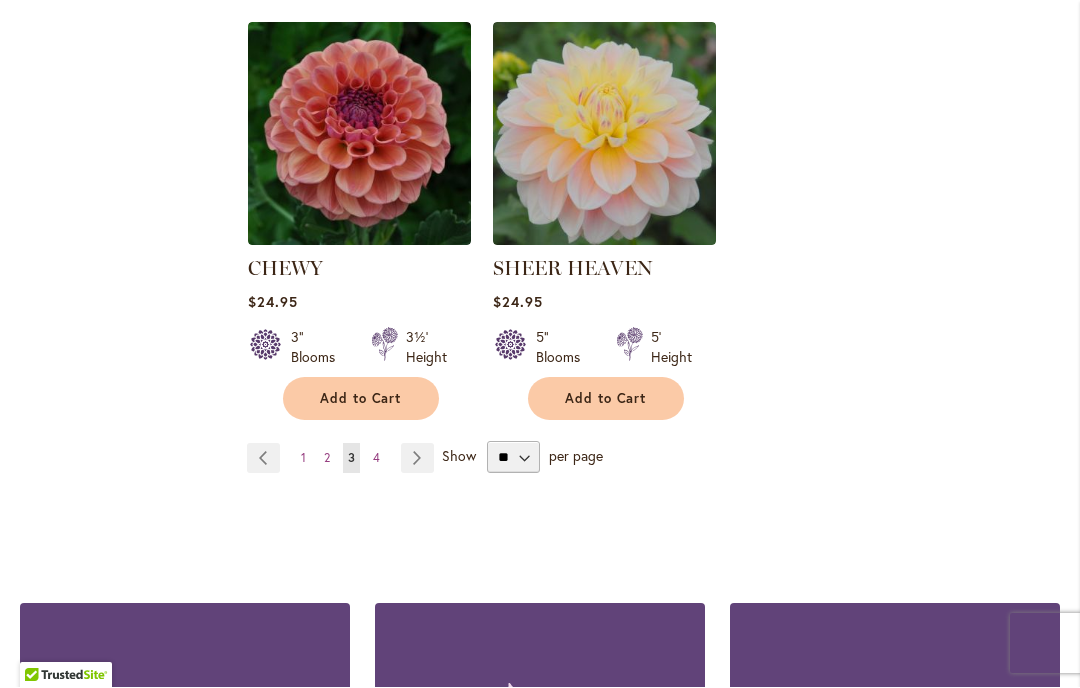 scroll, scrollTop: 4697, scrollLeft: 0, axis: vertical 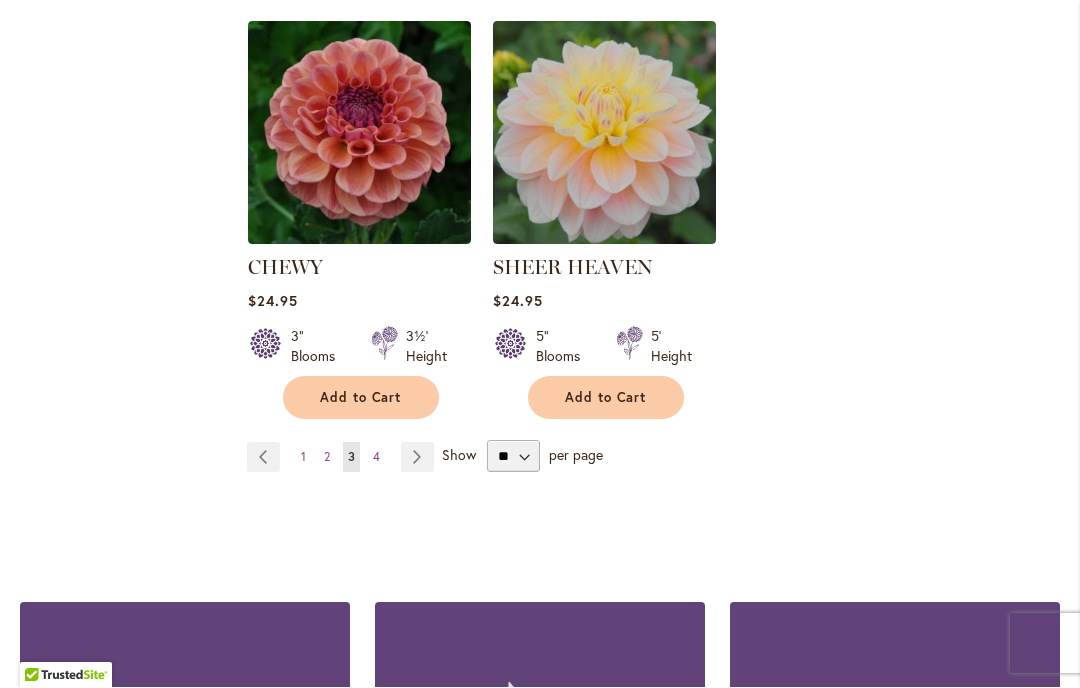 click on "Page
Next" at bounding box center [417, 458] 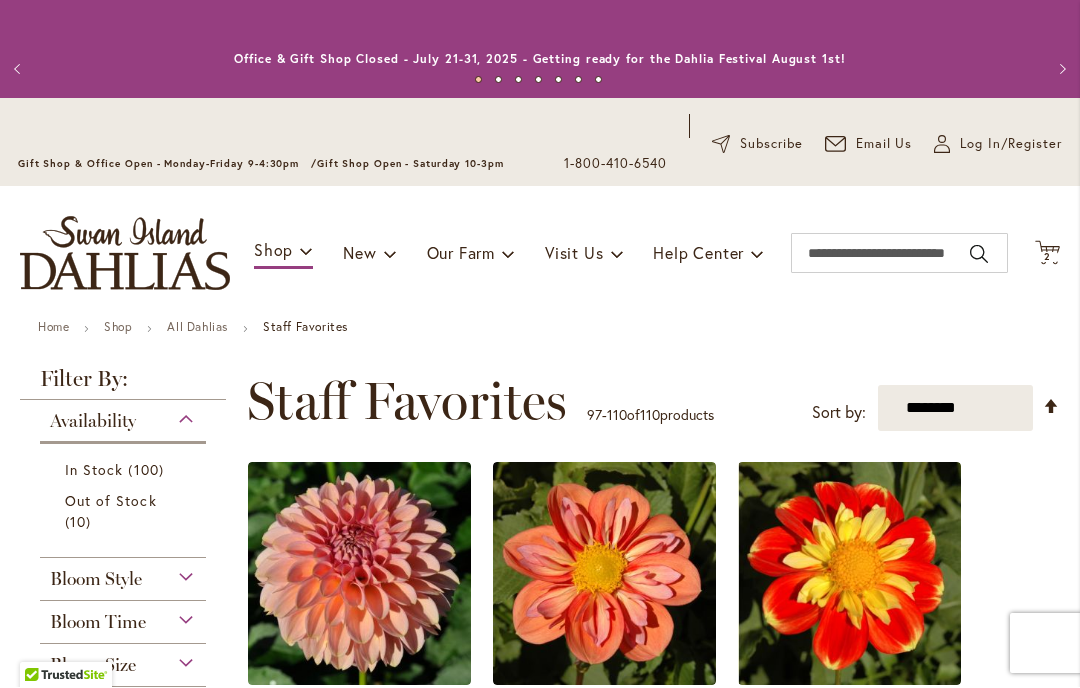scroll, scrollTop: 1, scrollLeft: 0, axis: vertical 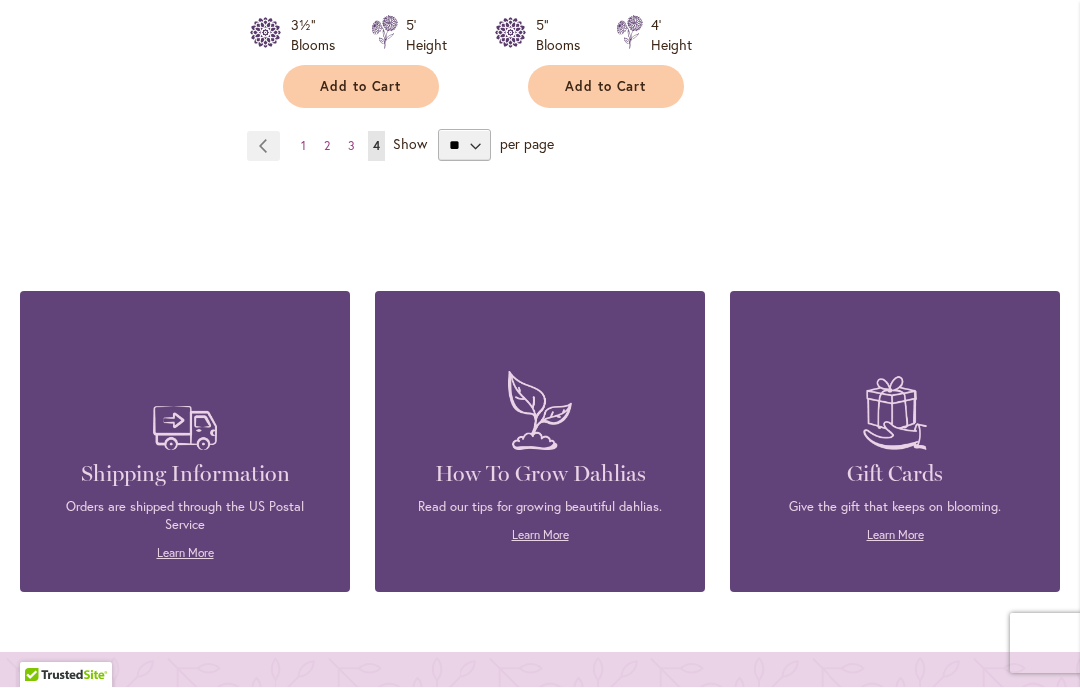 click on "Page
1" at bounding box center (303, 147) 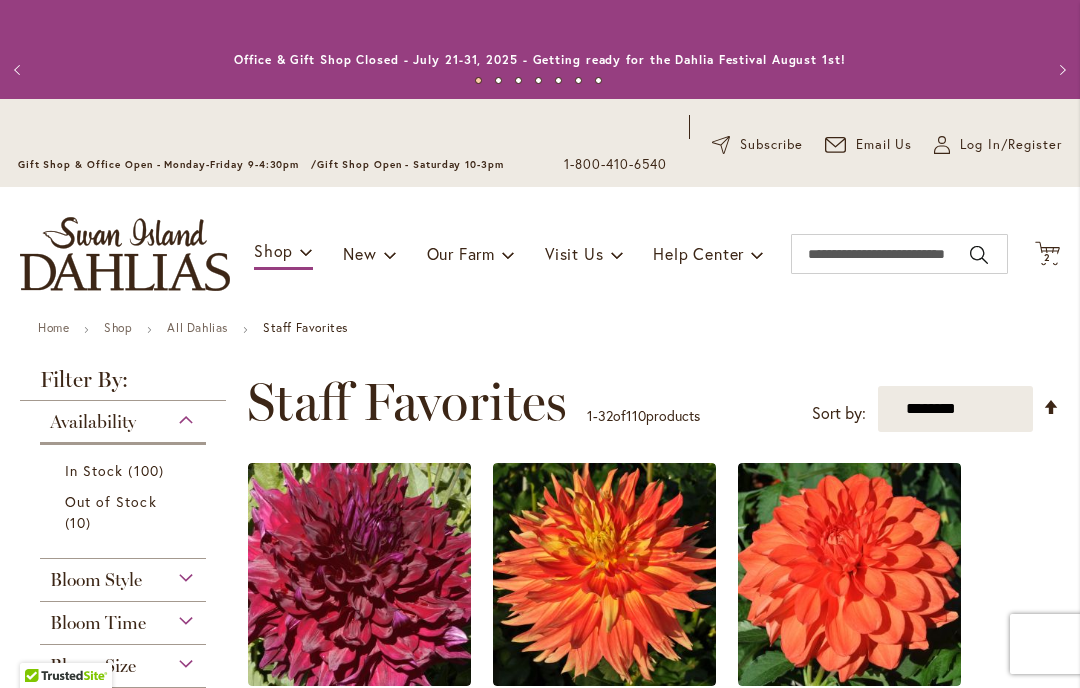 scroll, scrollTop: 0, scrollLeft: 0, axis: both 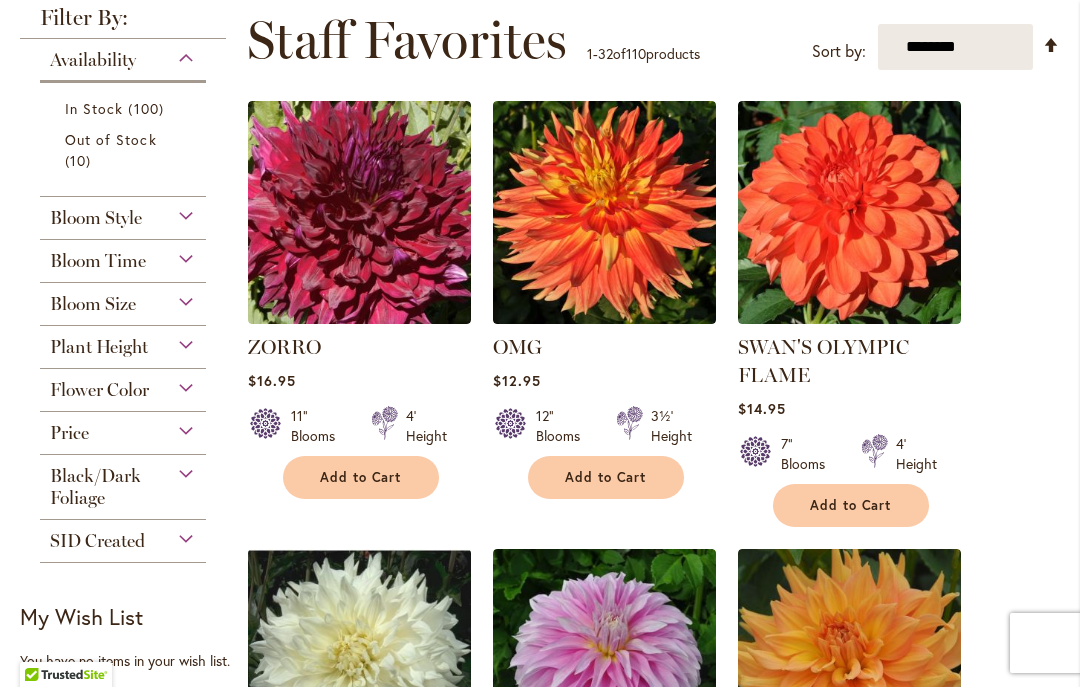 click on "SWAN'S OLYMPIC FLAME" at bounding box center [823, 362] 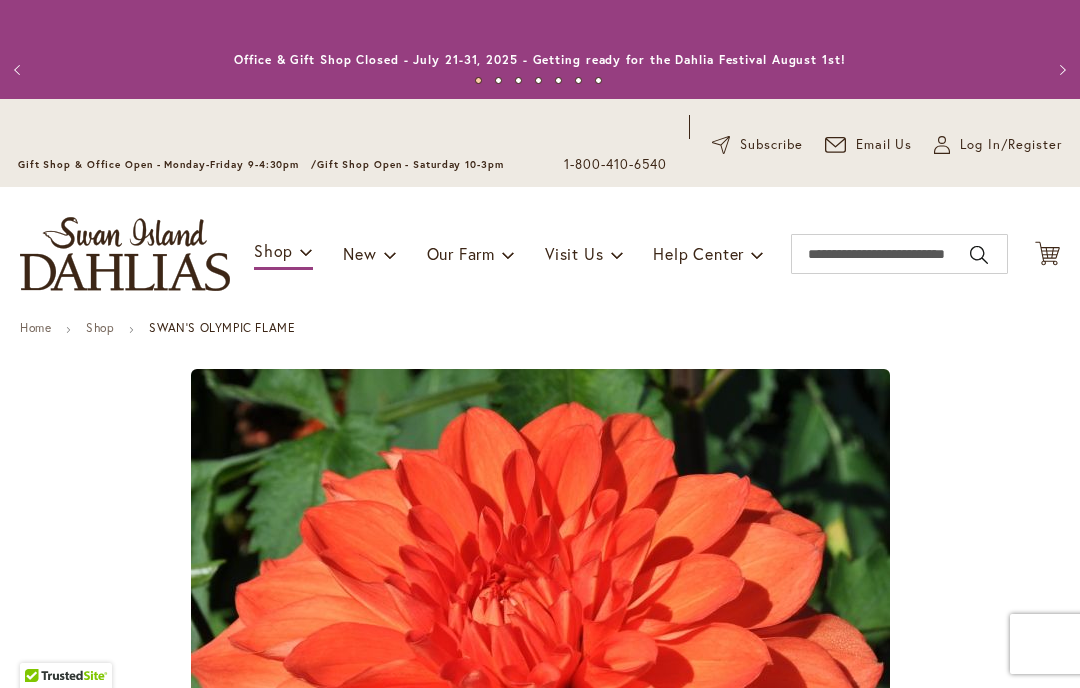 scroll, scrollTop: 0, scrollLeft: 0, axis: both 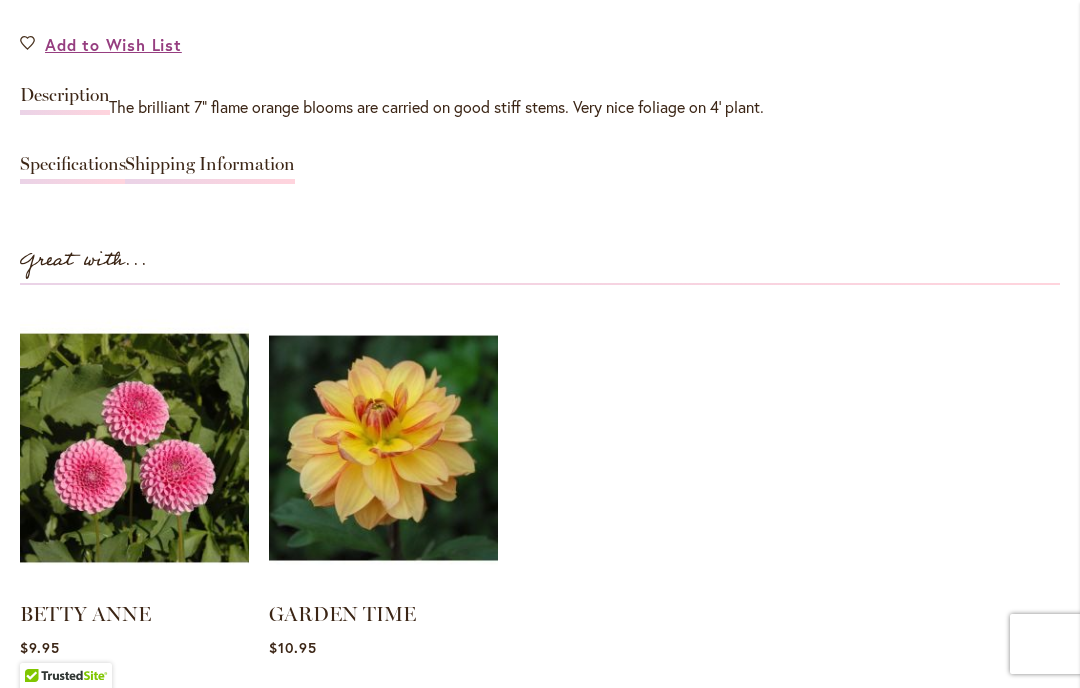 click on "GARDEN TIME" at bounding box center [342, 614] 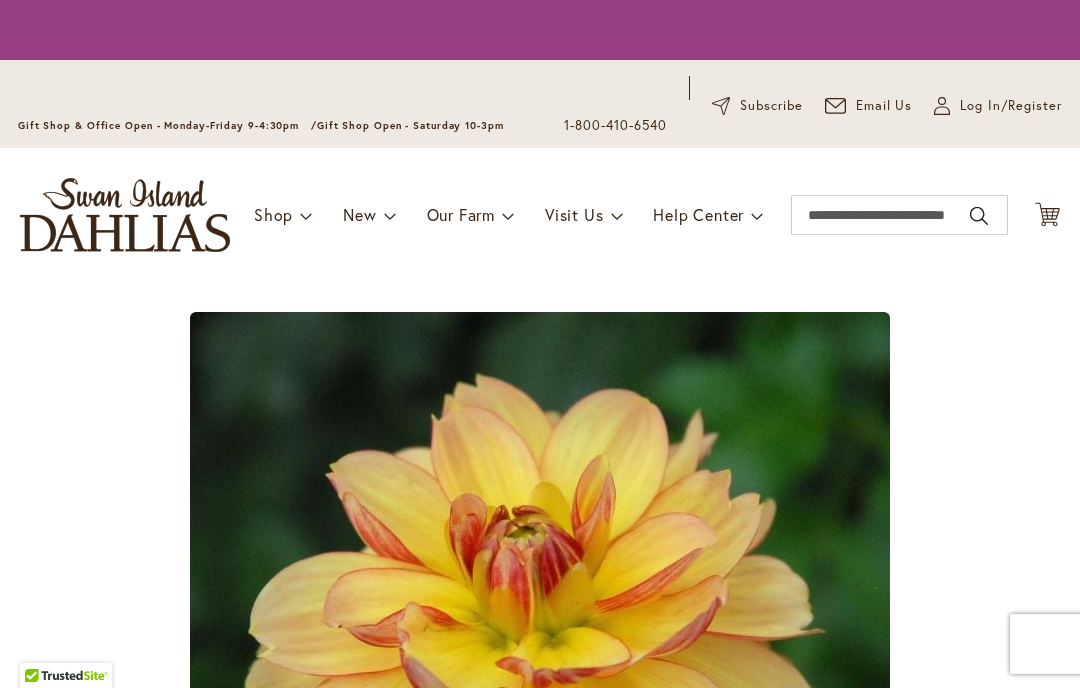scroll, scrollTop: 0, scrollLeft: 0, axis: both 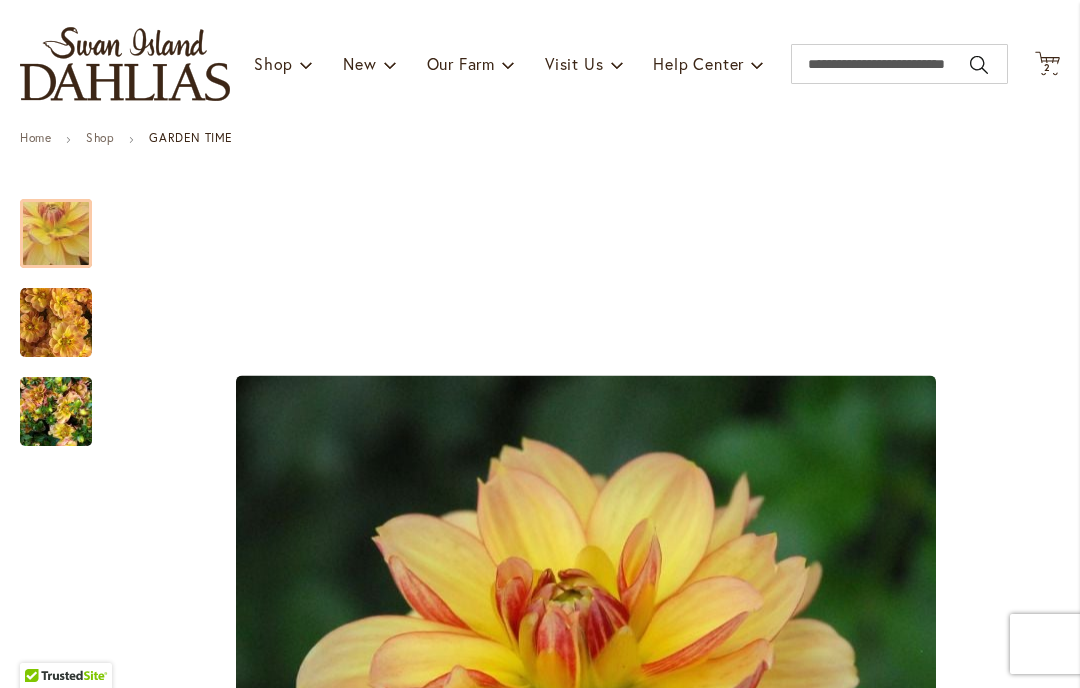 click at bounding box center (56, 234) 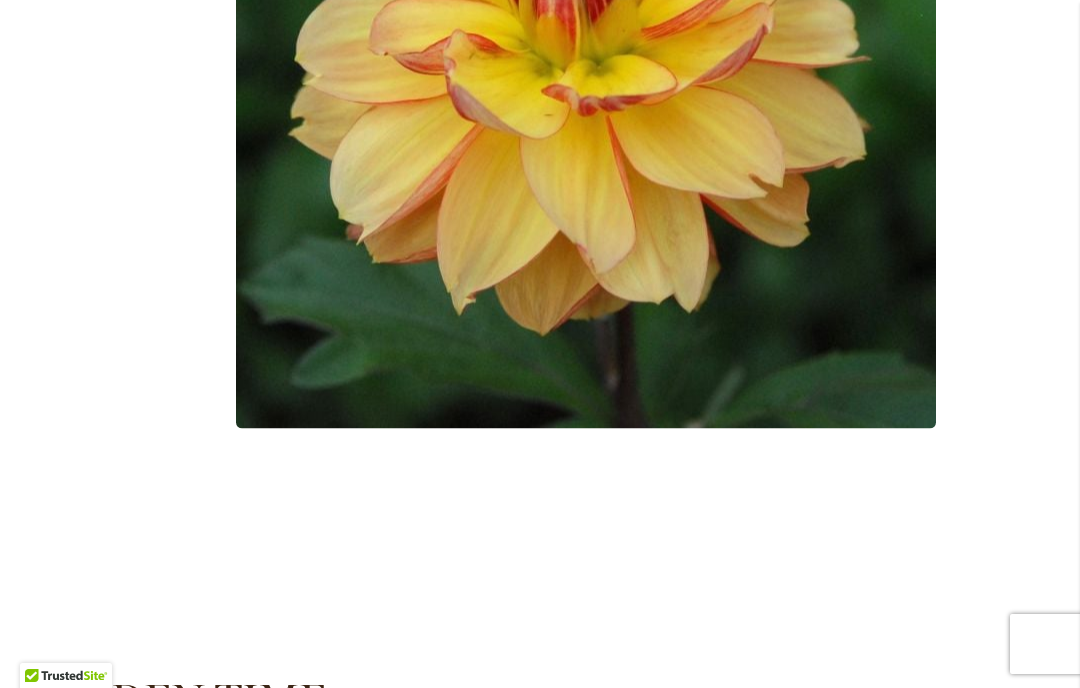 scroll, scrollTop: 810, scrollLeft: 0, axis: vertical 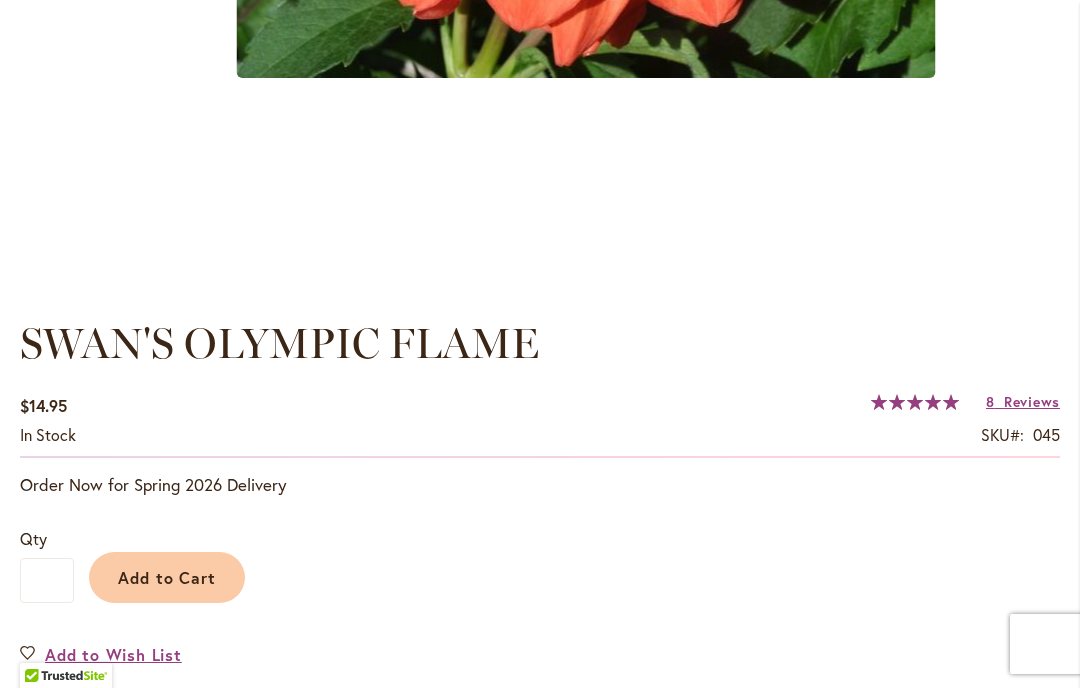 click on "Add to Cart" at bounding box center [167, 577] 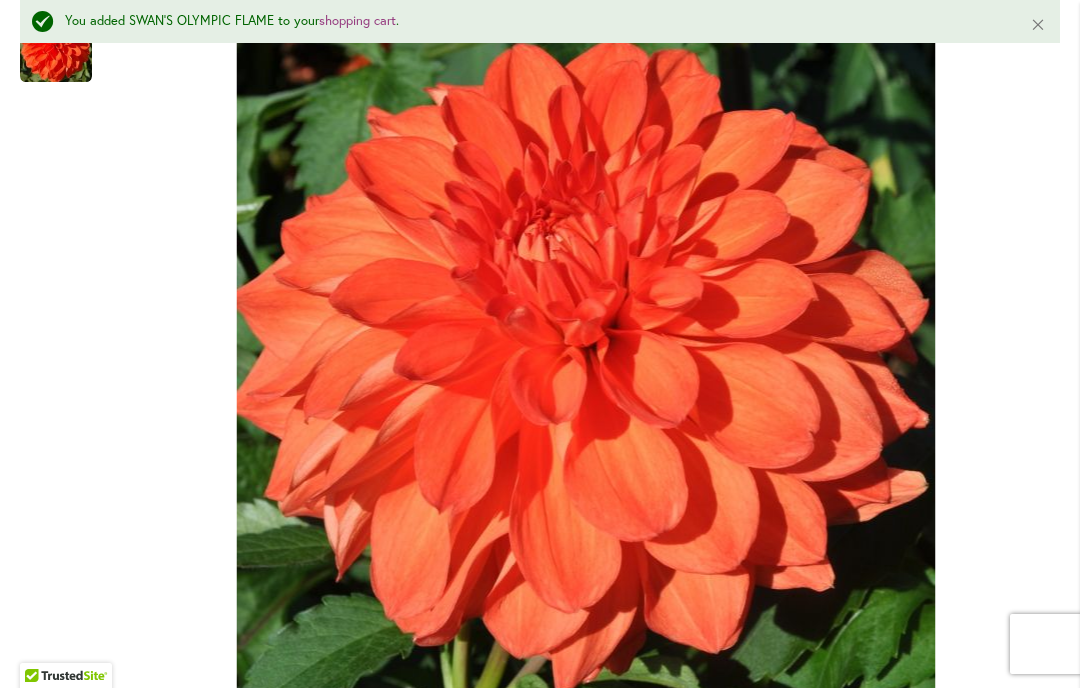 scroll, scrollTop: 583, scrollLeft: 0, axis: vertical 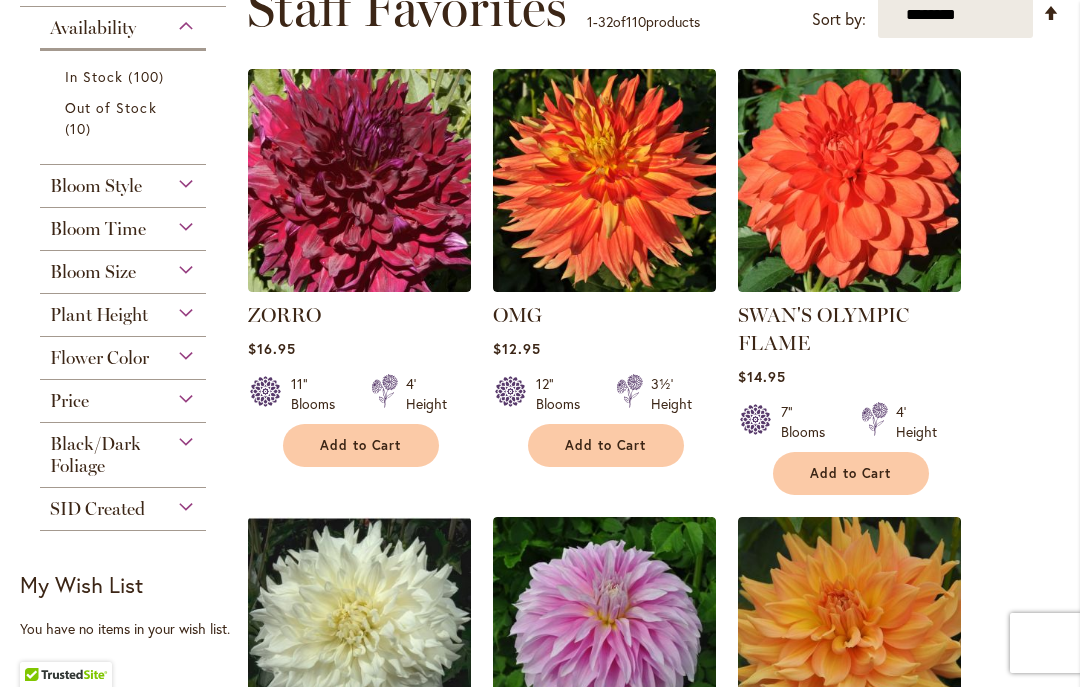 click at bounding box center (604, 181) 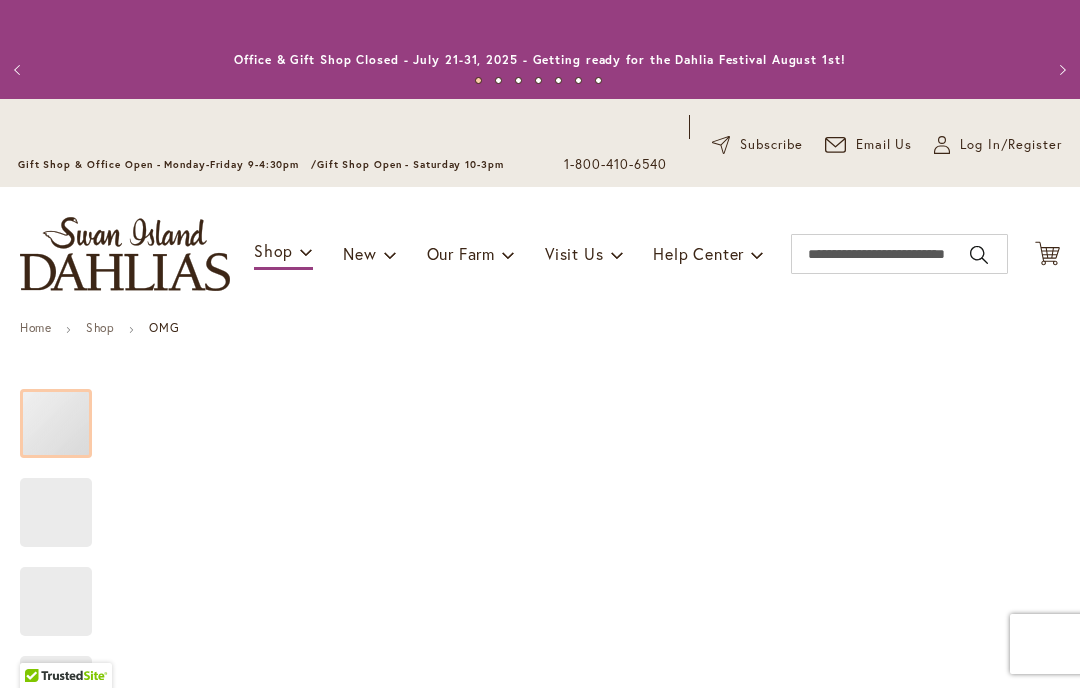scroll, scrollTop: 0, scrollLeft: 0, axis: both 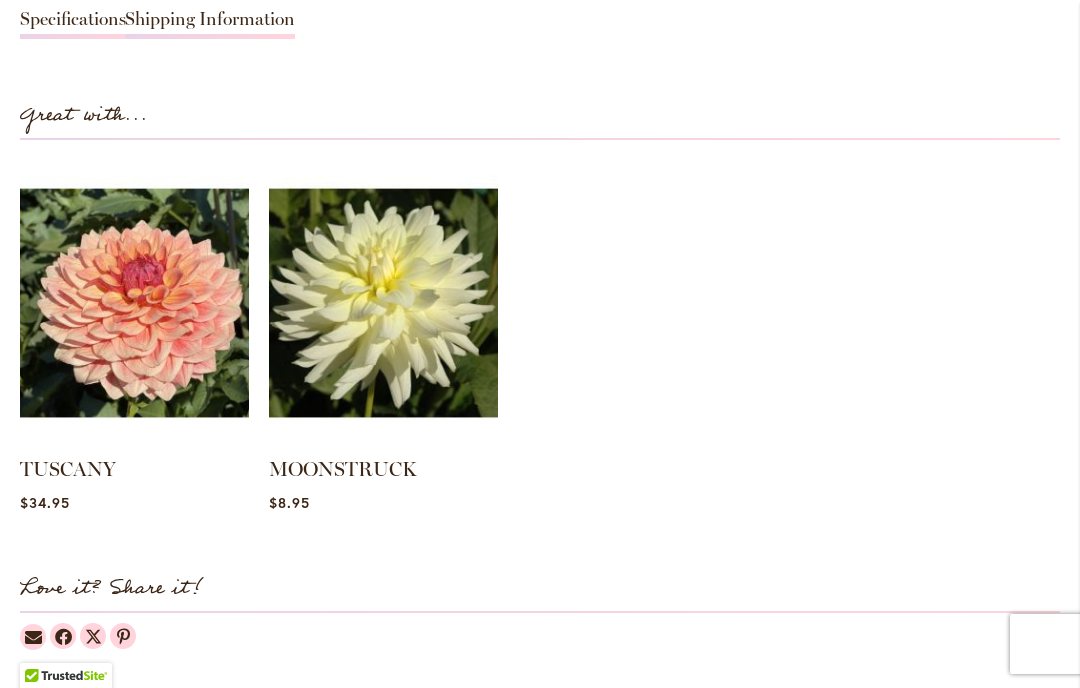 click on "MOONSTRUCK" at bounding box center (343, 469) 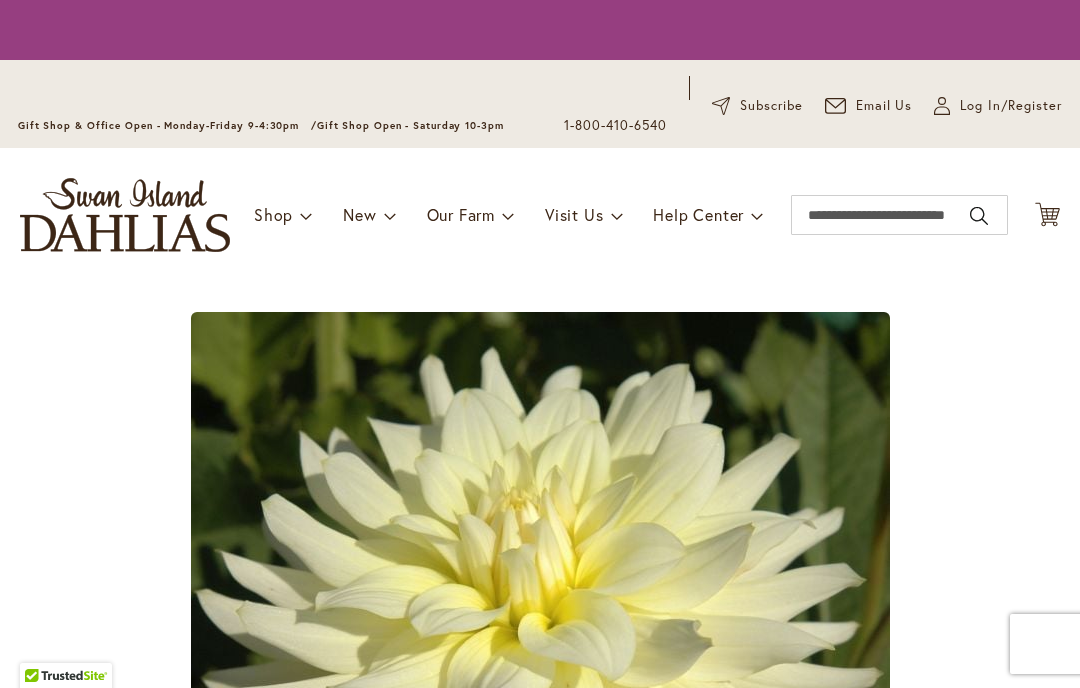 scroll, scrollTop: 0, scrollLeft: 0, axis: both 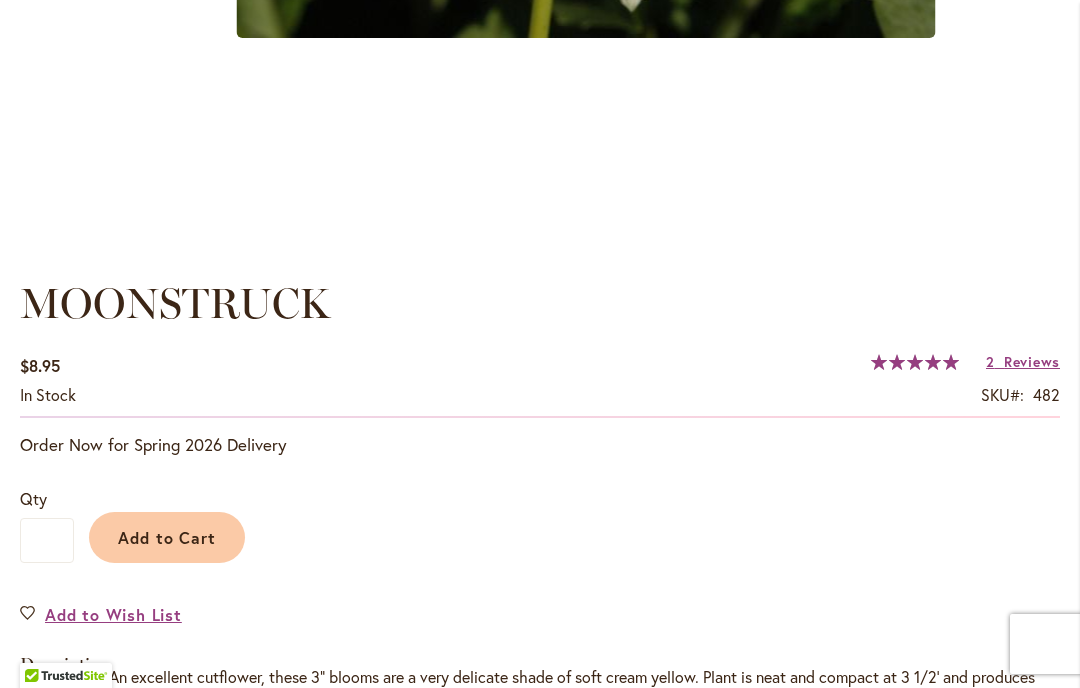 click on "Add to Cart" at bounding box center (167, 537) 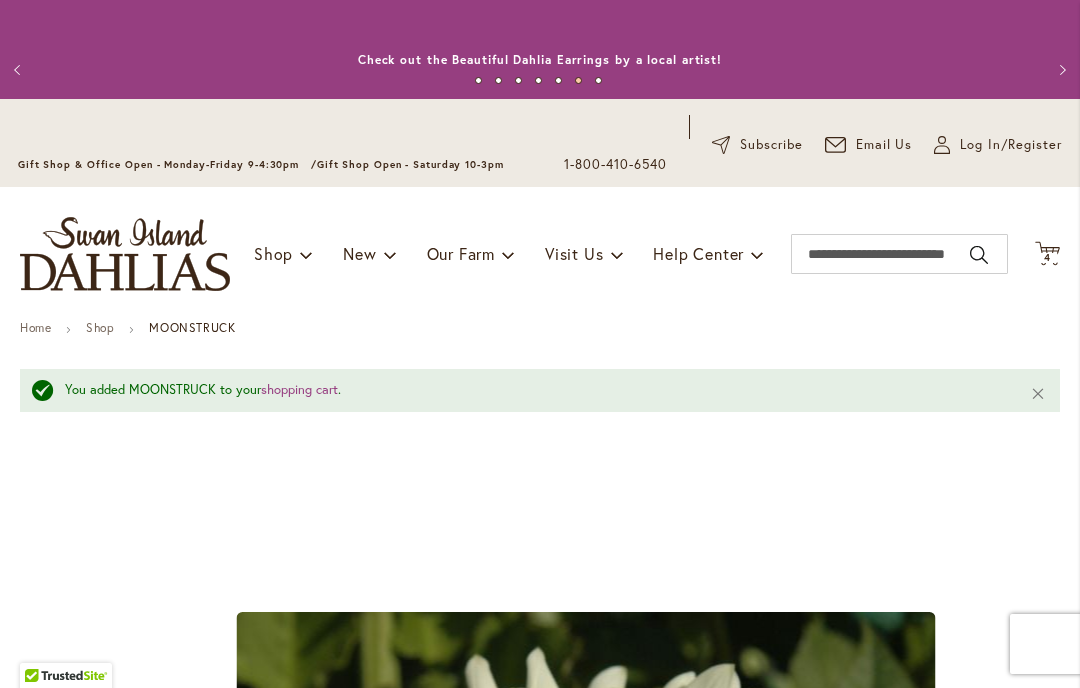 scroll, scrollTop: 0, scrollLeft: 0, axis: both 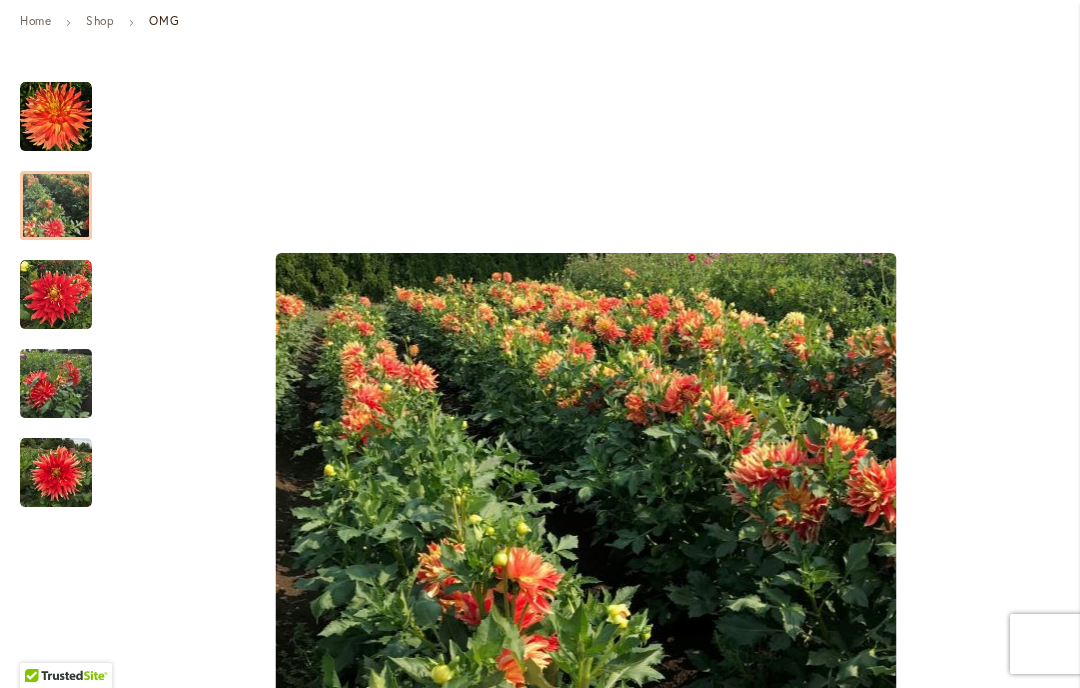 click at bounding box center (56, 205) 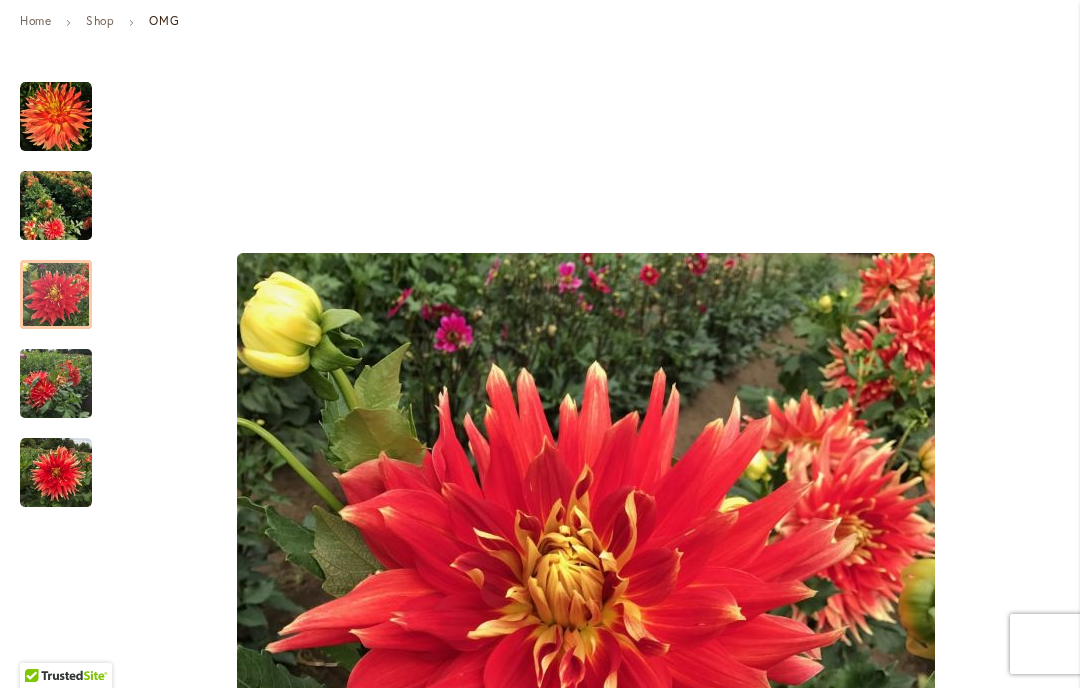 click at bounding box center [56, 294] 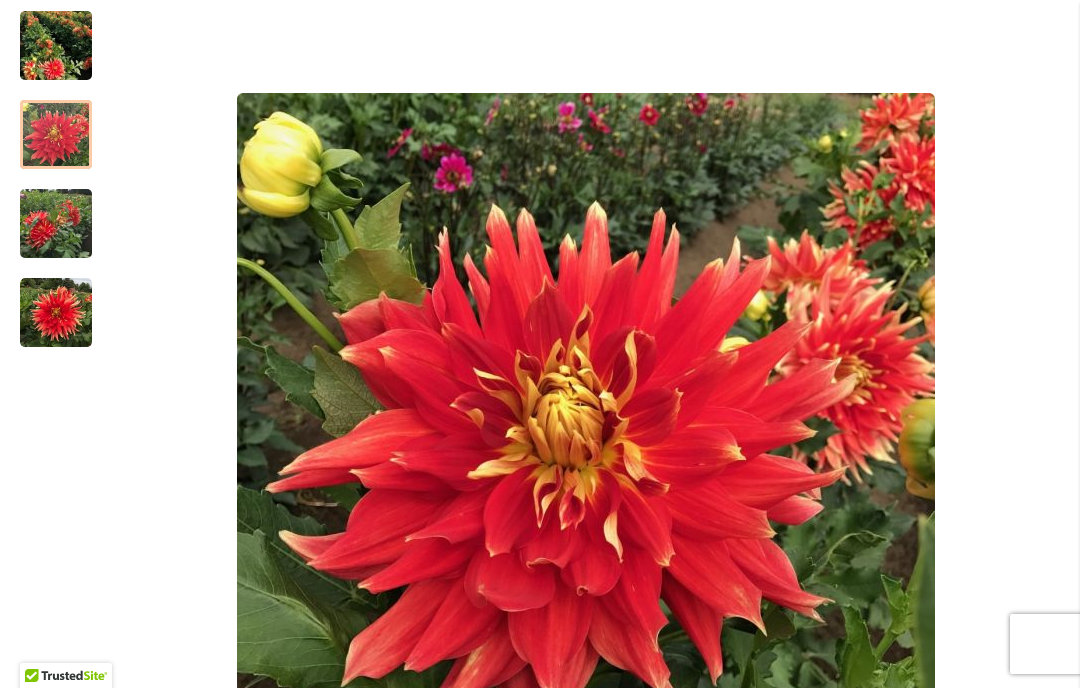 scroll, scrollTop: 476, scrollLeft: 0, axis: vertical 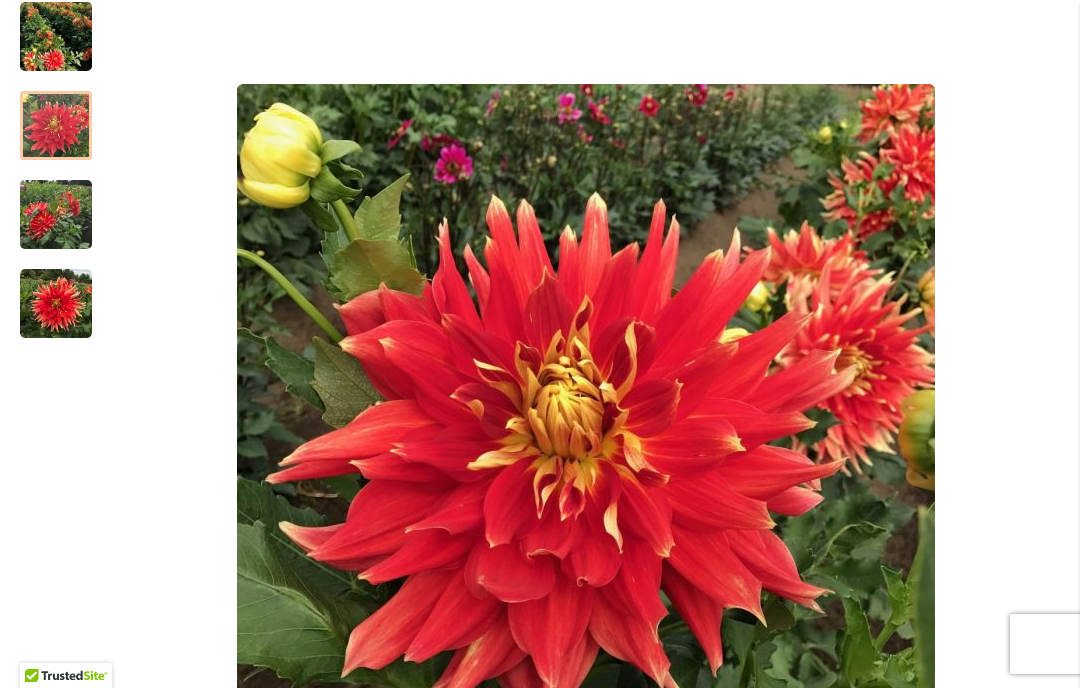click at bounding box center (56, 215) 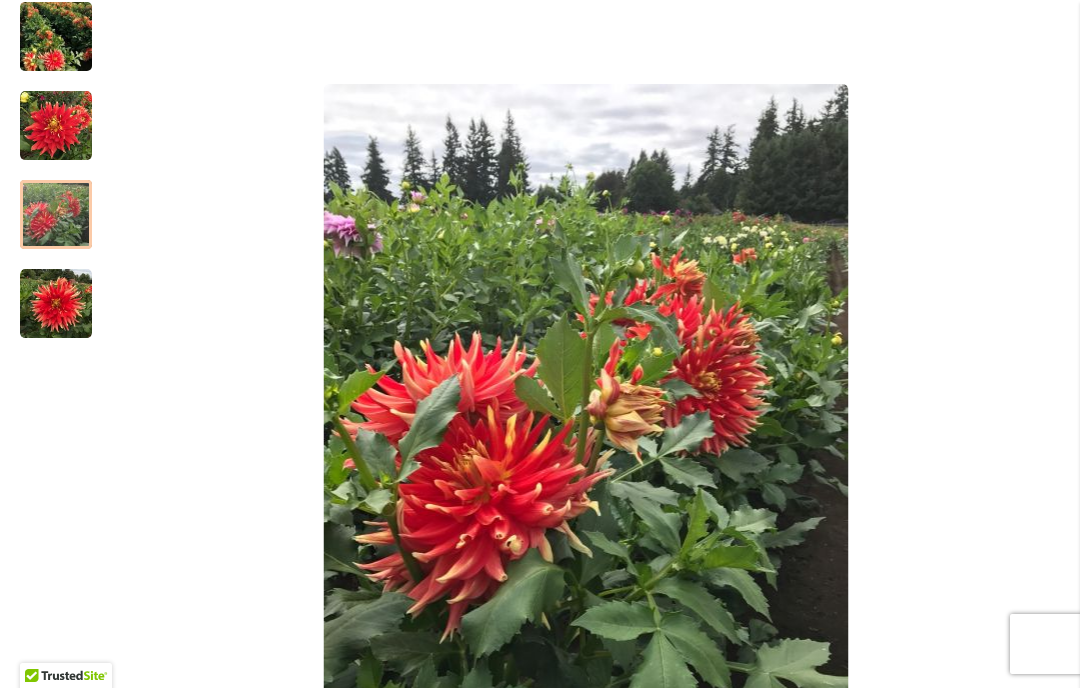 click at bounding box center (56, 304) 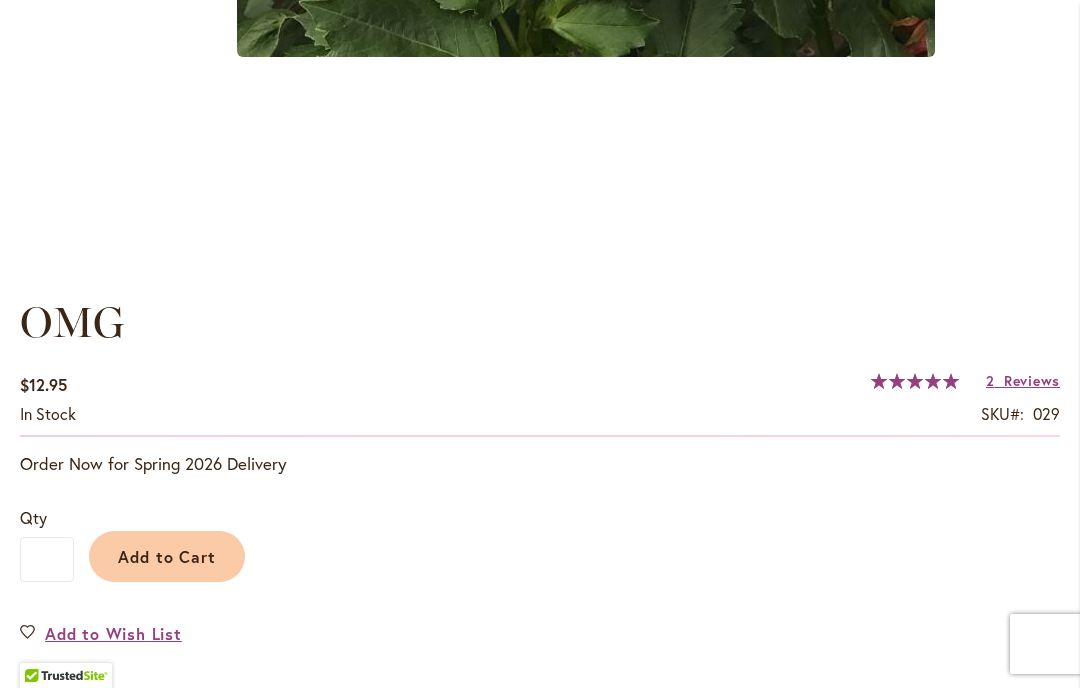 click on "Reviews" at bounding box center (1032, 380) 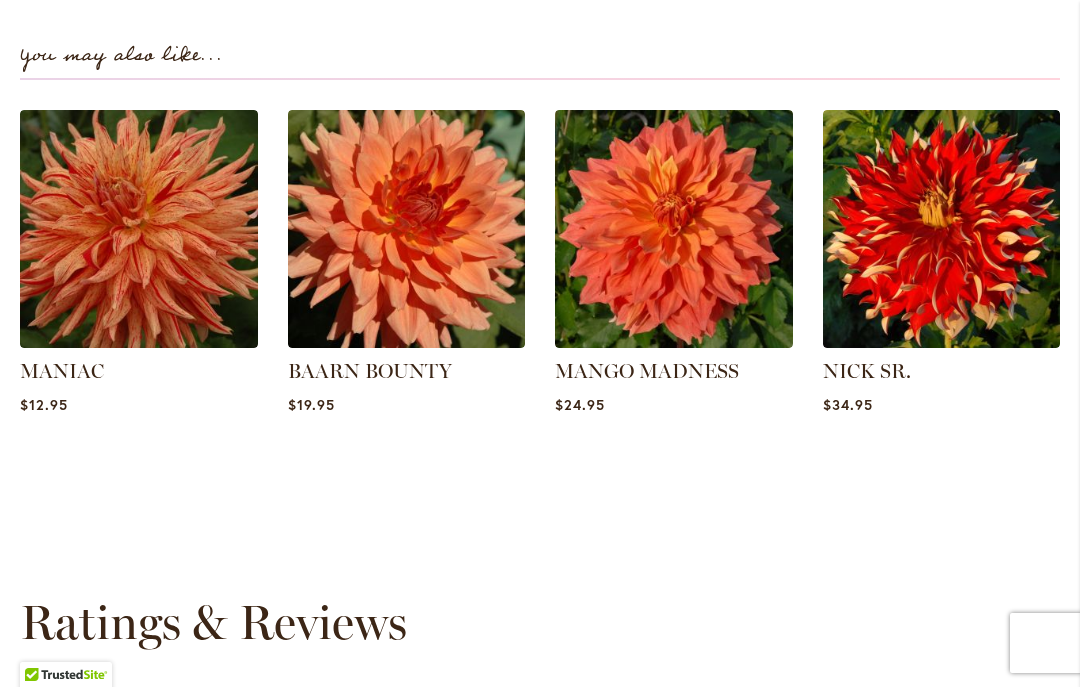 scroll, scrollTop: 2580, scrollLeft: 0, axis: vertical 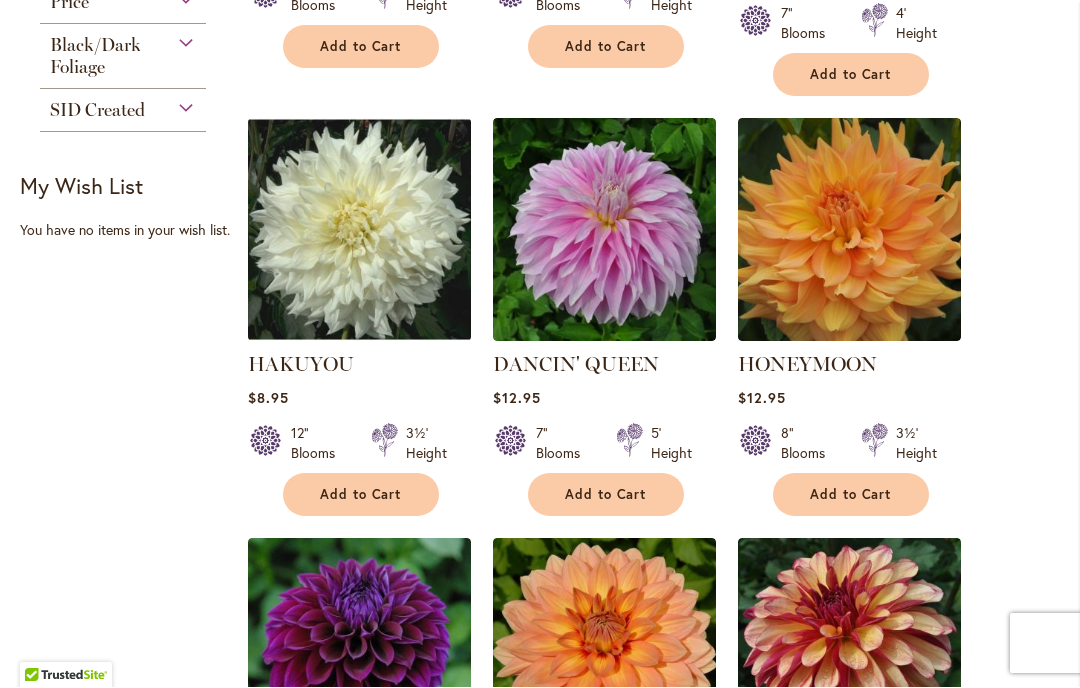 click at bounding box center (359, 230) 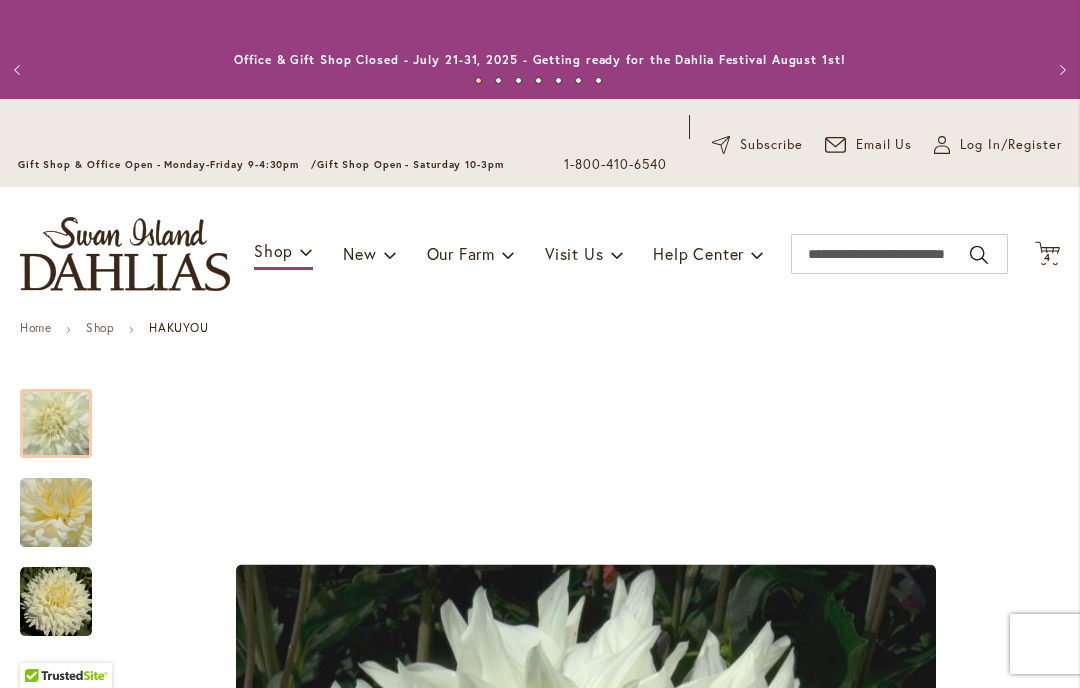 scroll, scrollTop: 0, scrollLeft: 0, axis: both 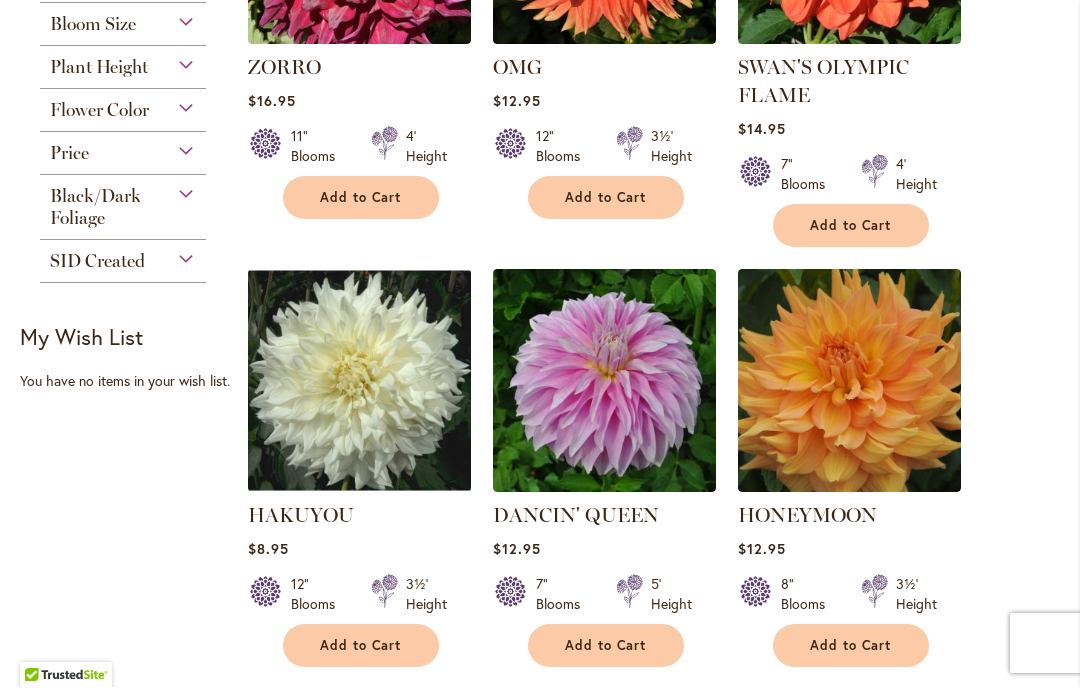 click on "DANCIN' QUEEN" at bounding box center [576, 516] 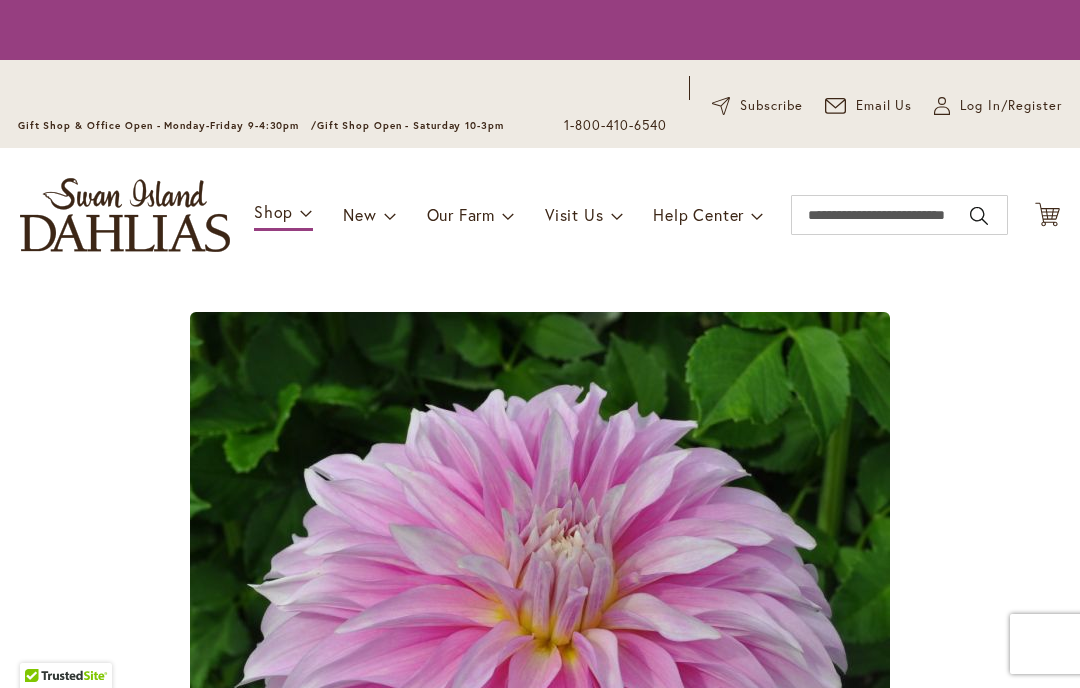 scroll, scrollTop: 0, scrollLeft: 0, axis: both 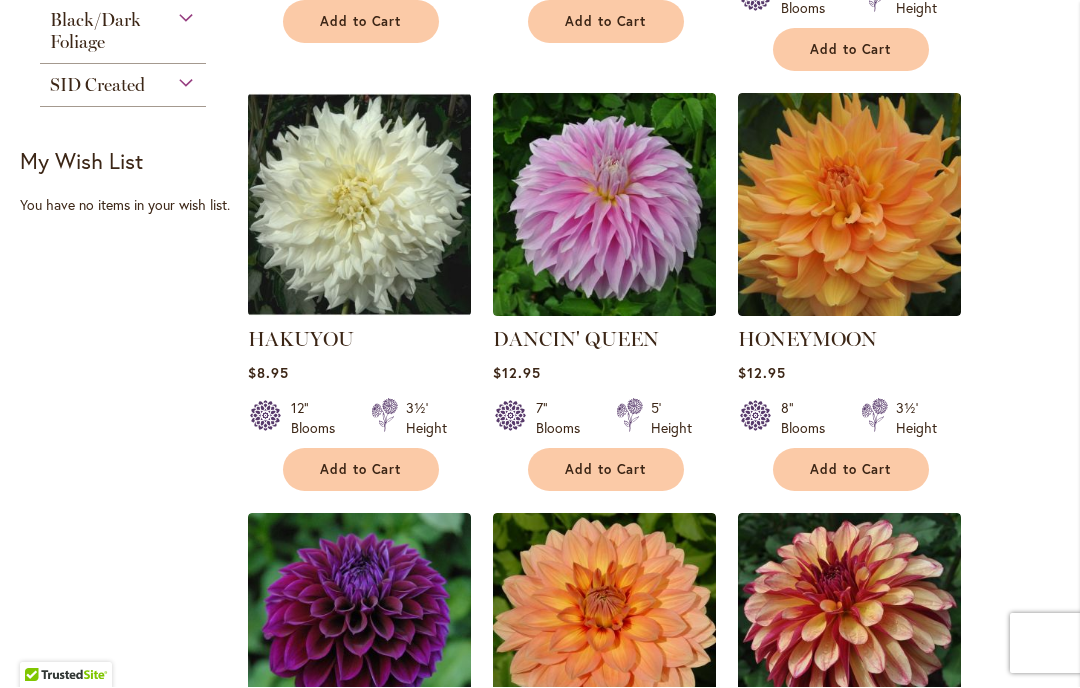 click on "HONEYMOON" at bounding box center (807, 340) 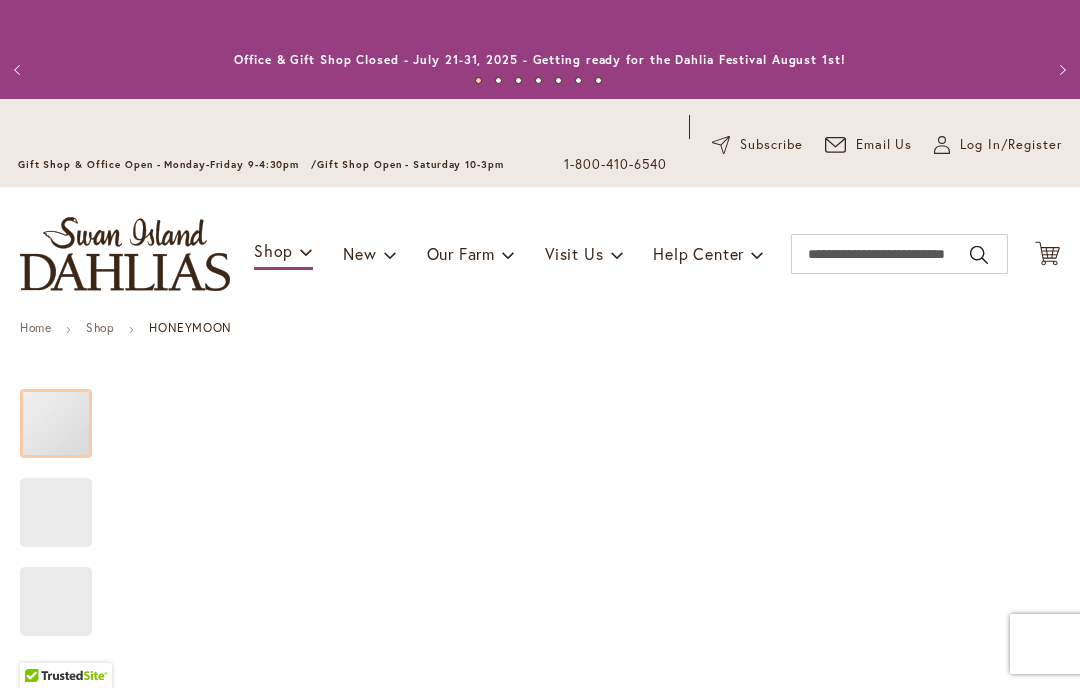 scroll, scrollTop: 0, scrollLeft: 0, axis: both 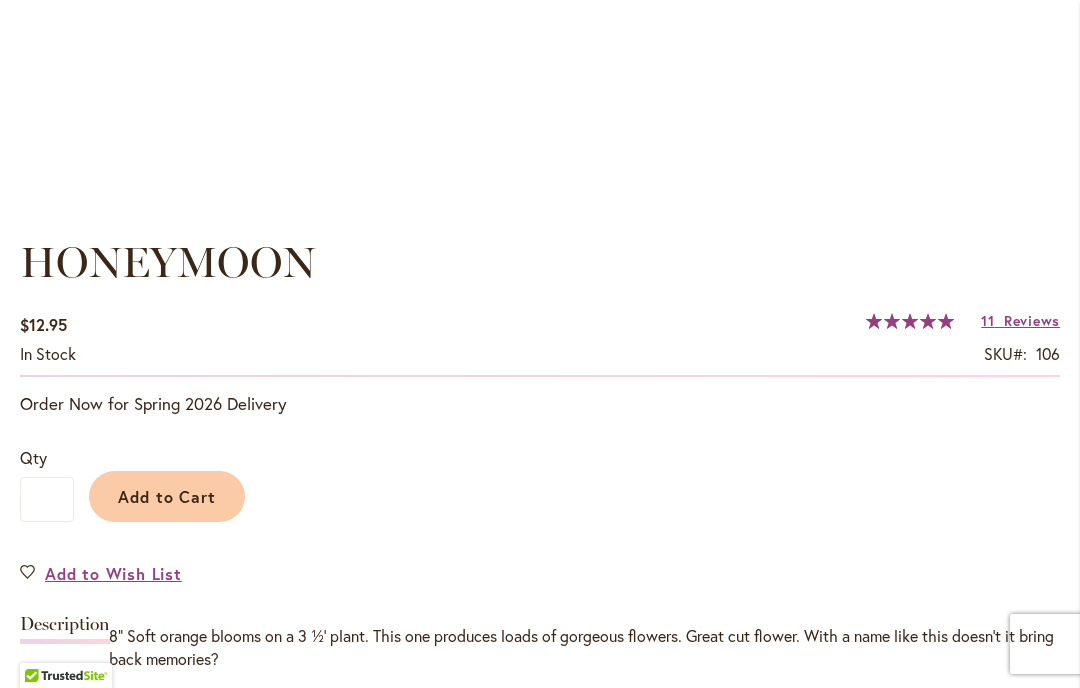click on "Reviews" at bounding box center [1032, 320] 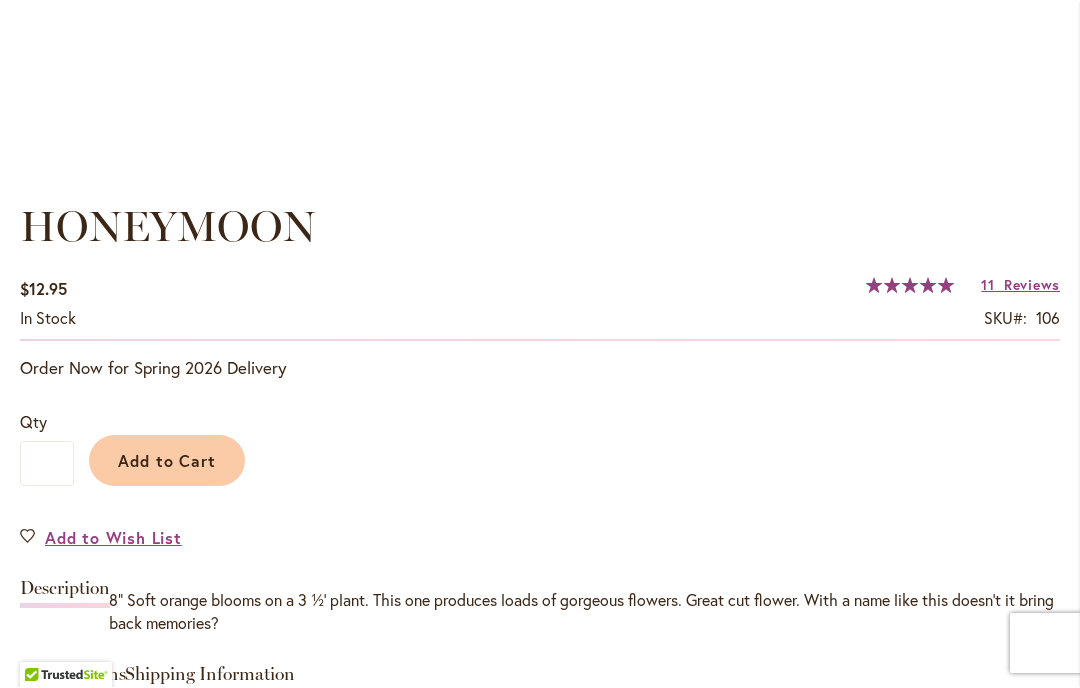 scroll, scrollTop: 1304, scrollLeft: 0, axis: vertical 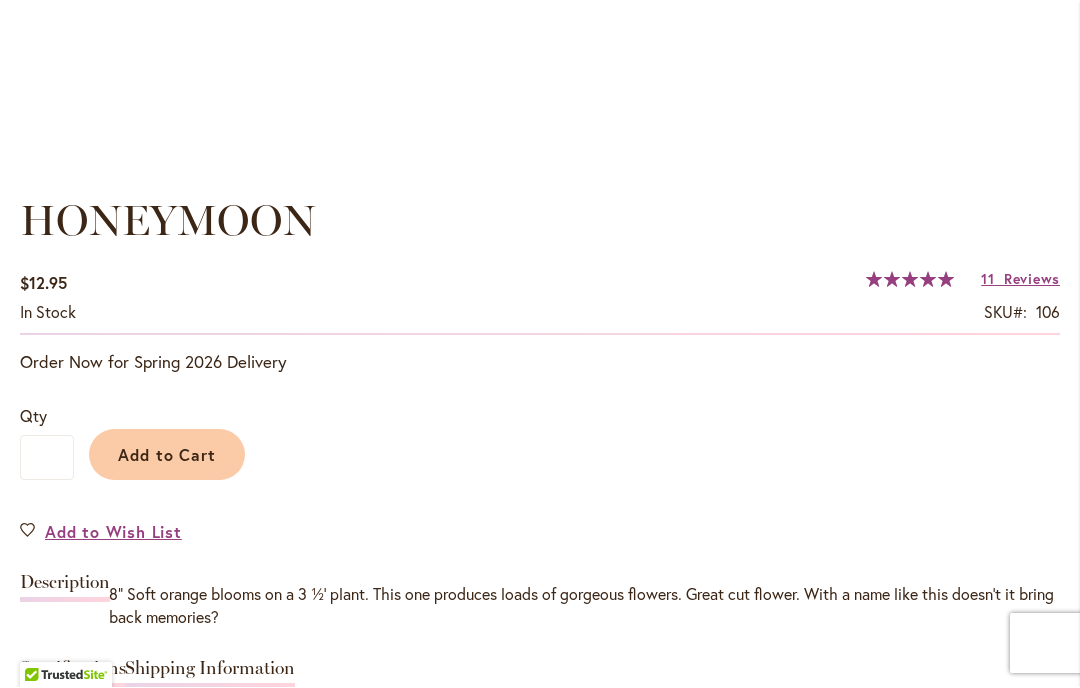 click on "Add to Cart" at bounding box center (167, 455) 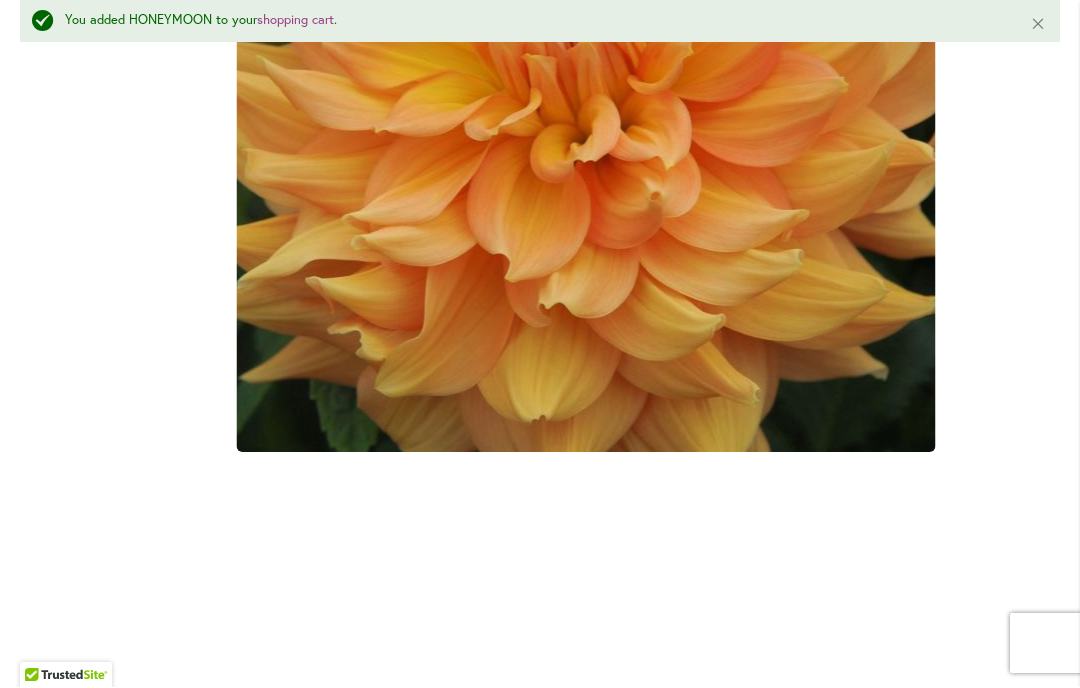 scroll, scrollTop: 849, scrollLeft: 0, axis: vertical 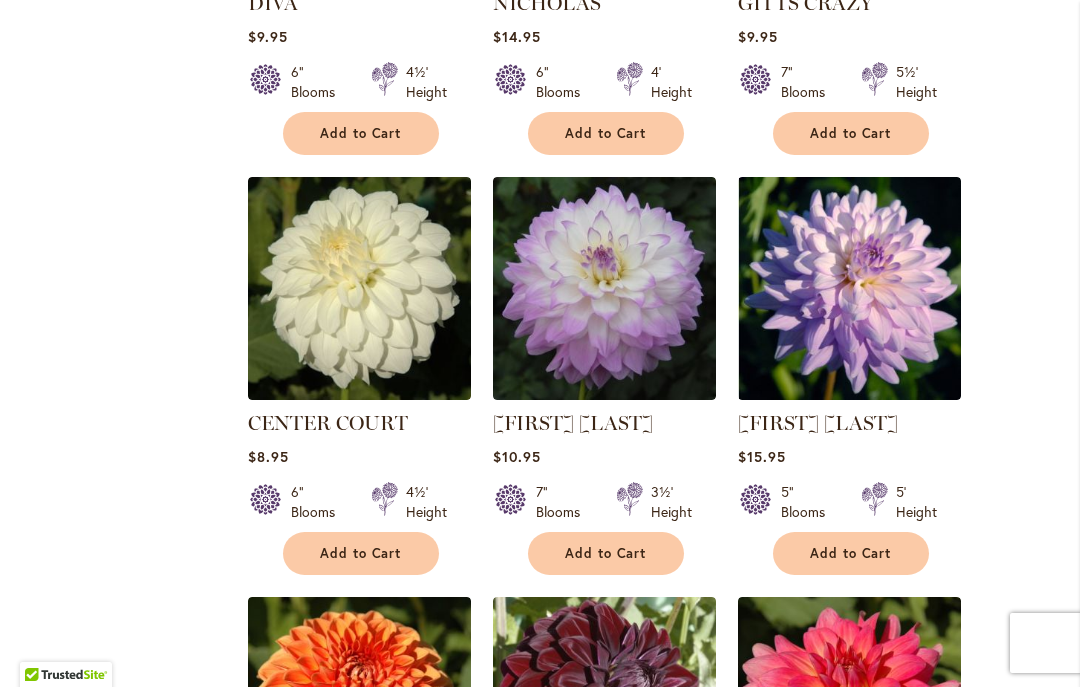click at bounding box center [604, 289] 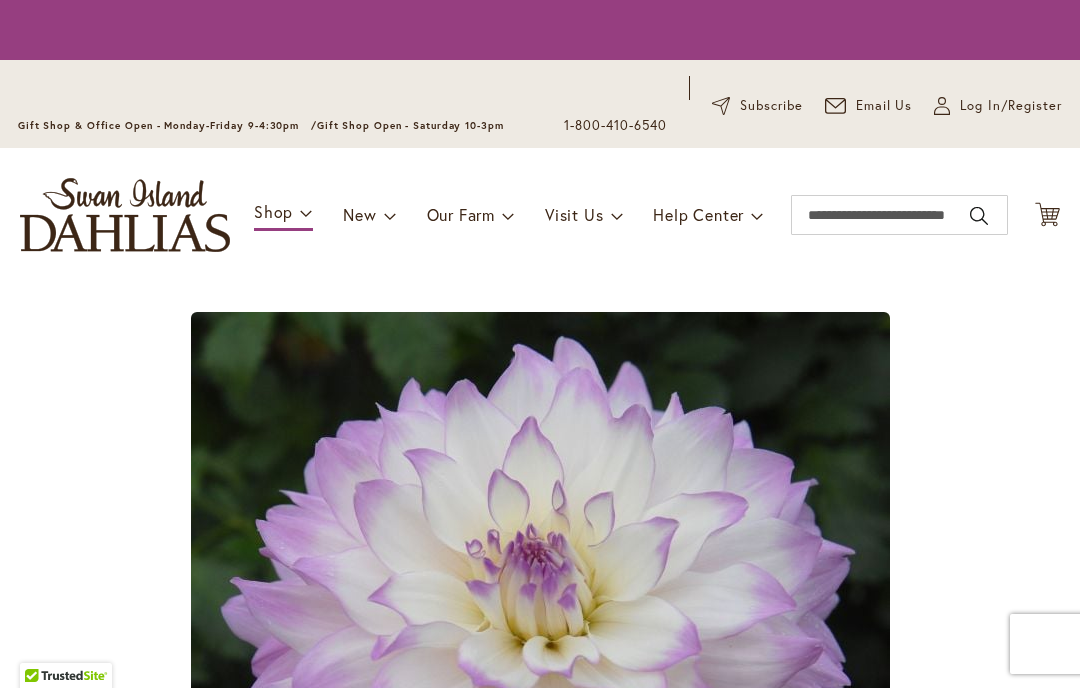 scroll, scrollTop: 0, scrollLeft: 0, axis: both 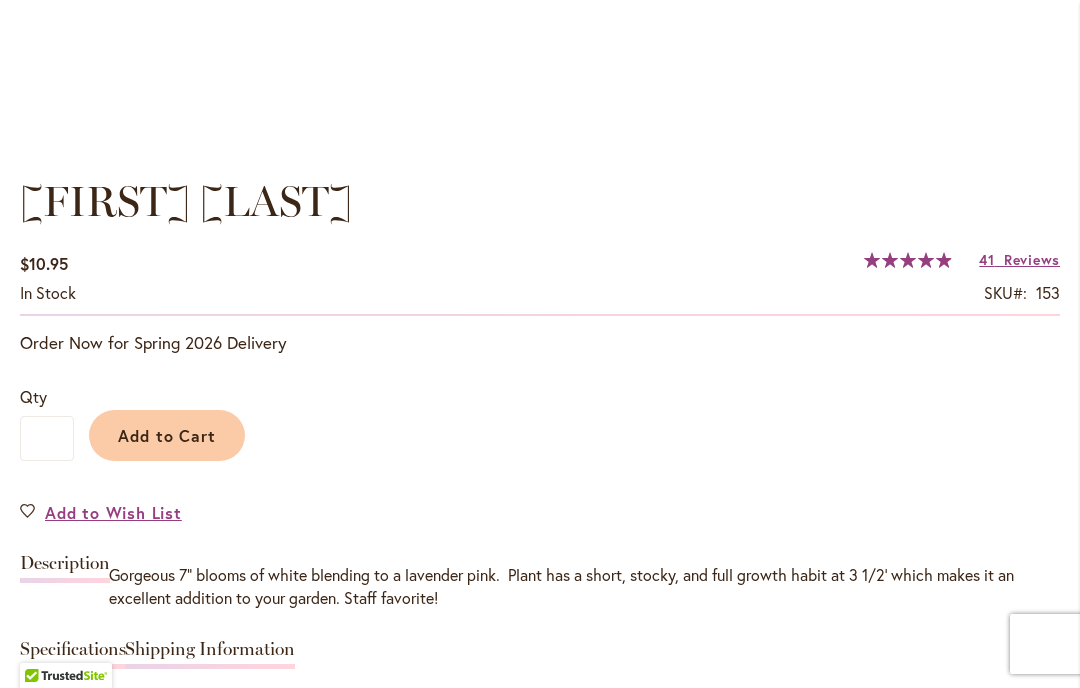click on "Add to Cart" at bounding box center (167, 435) 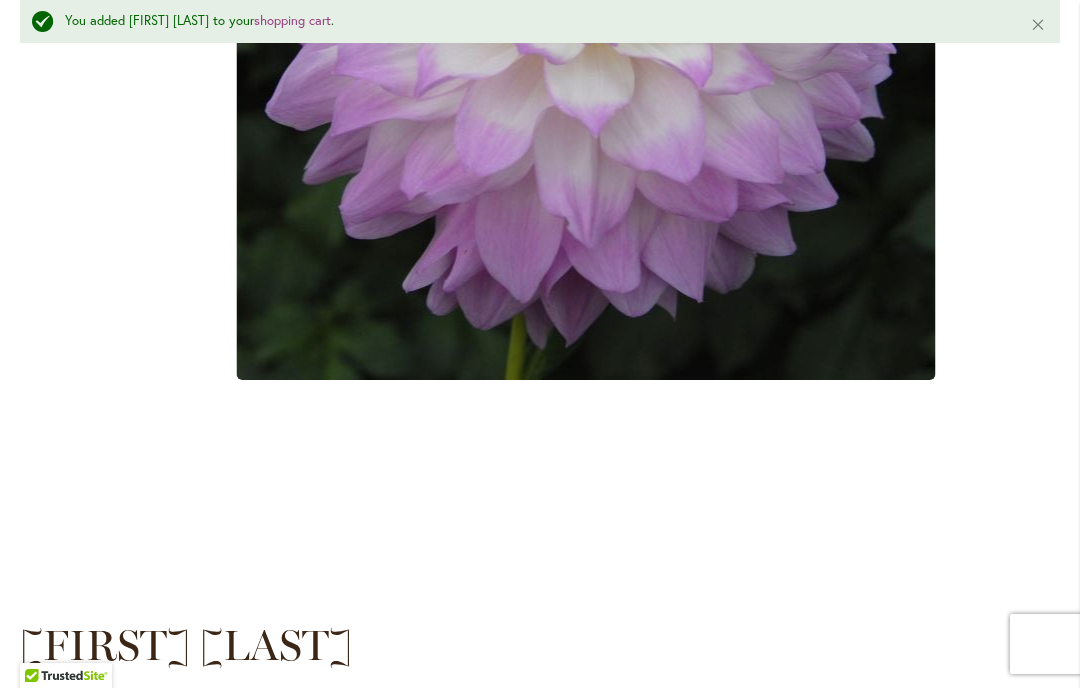 scroll, scrollTop: 931, scrollLeft: 0, axis: vertical 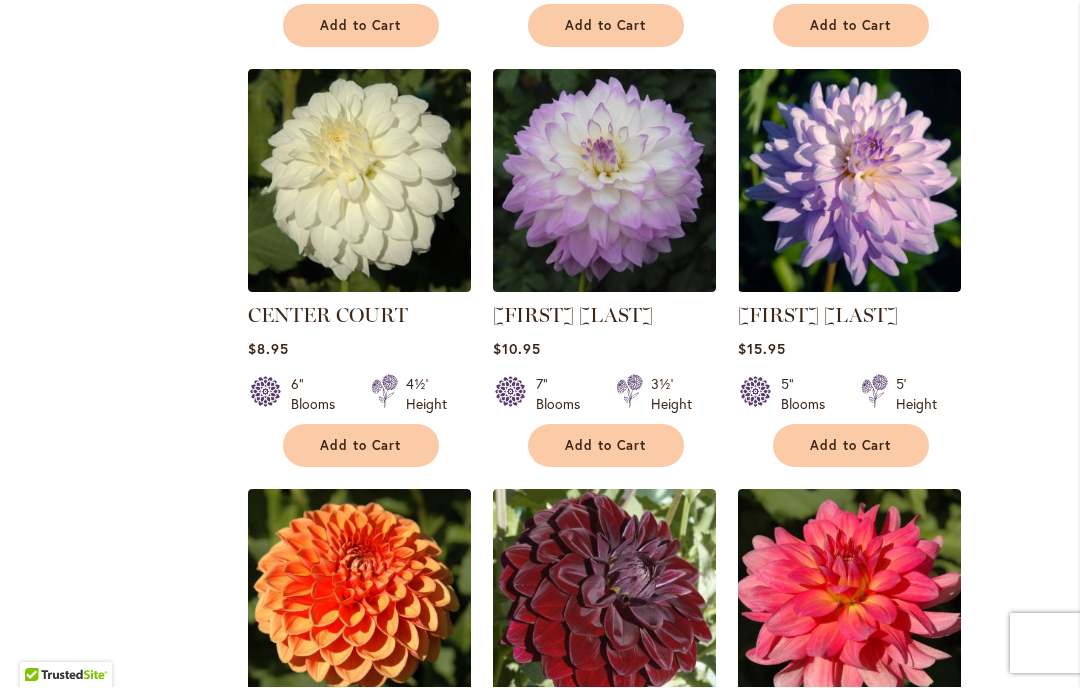 click at bounding box center [849, 181] 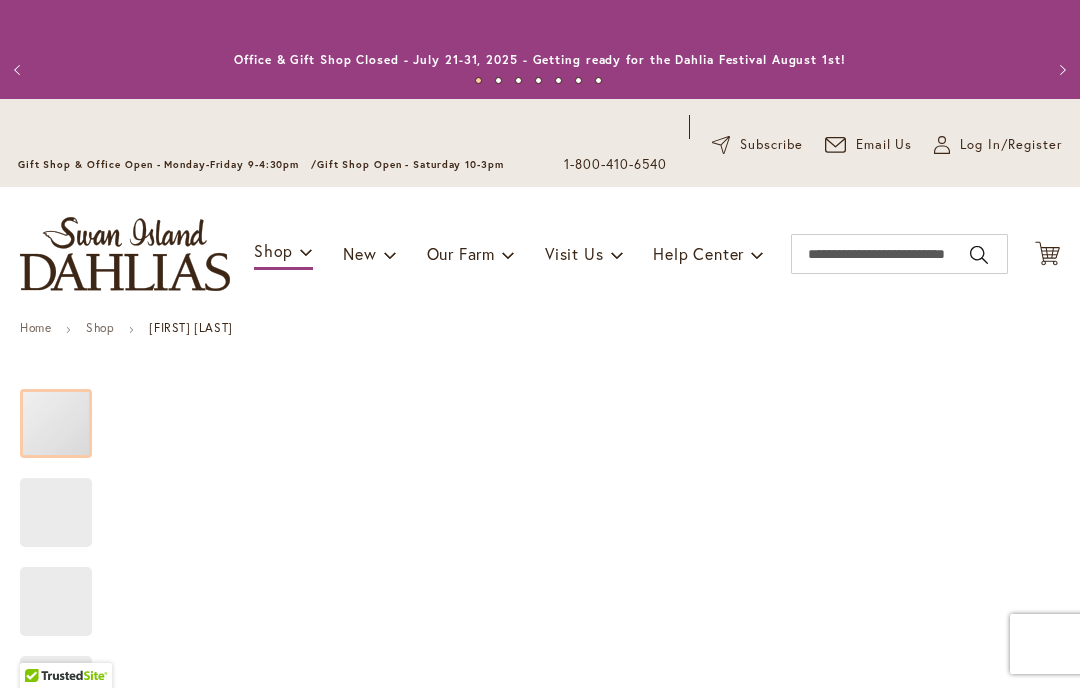 scroll, scrollTop: 0, scrollLeft: 0, axis: both 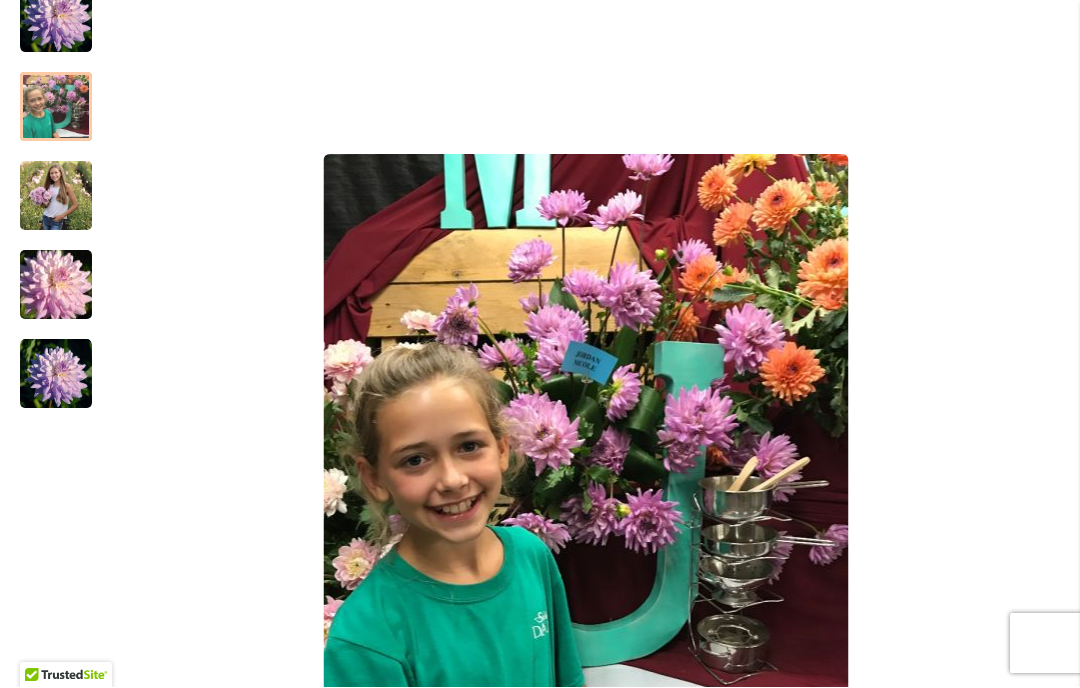 click at bounding box center [56, 108] 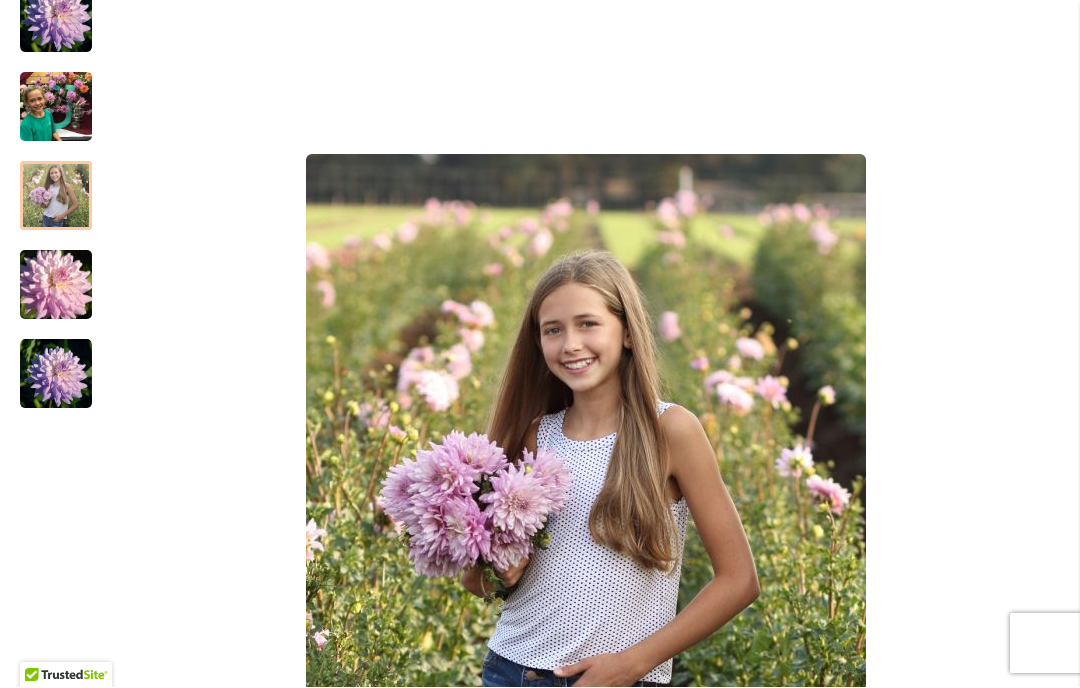 click at bounding box center (56, 196) 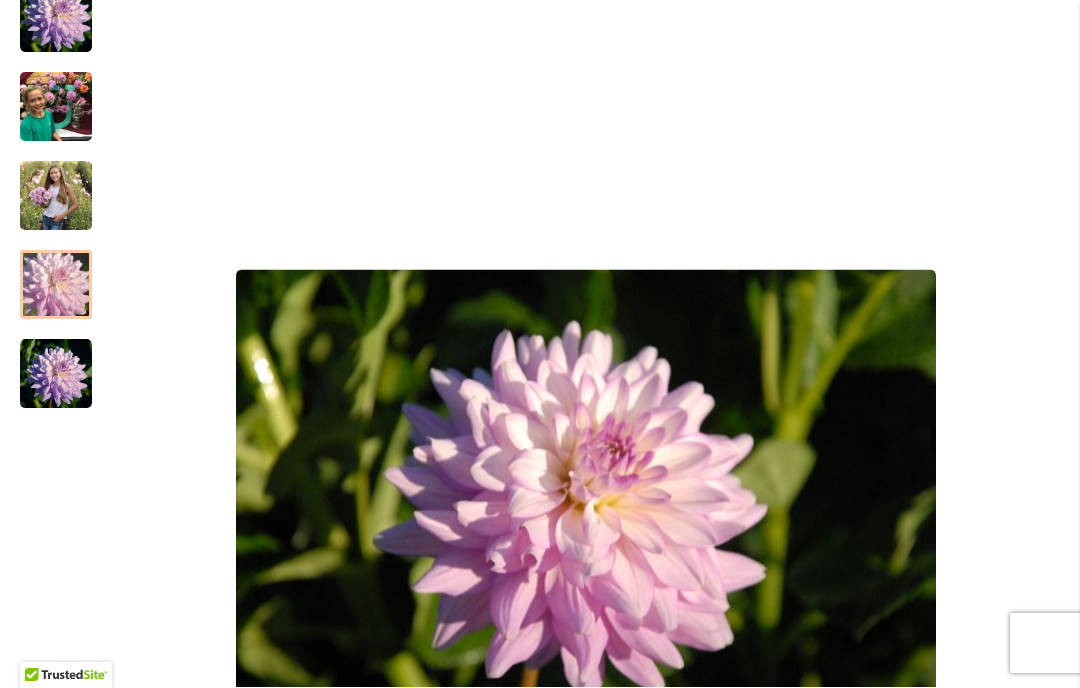 click at bounding box center (56, 286) 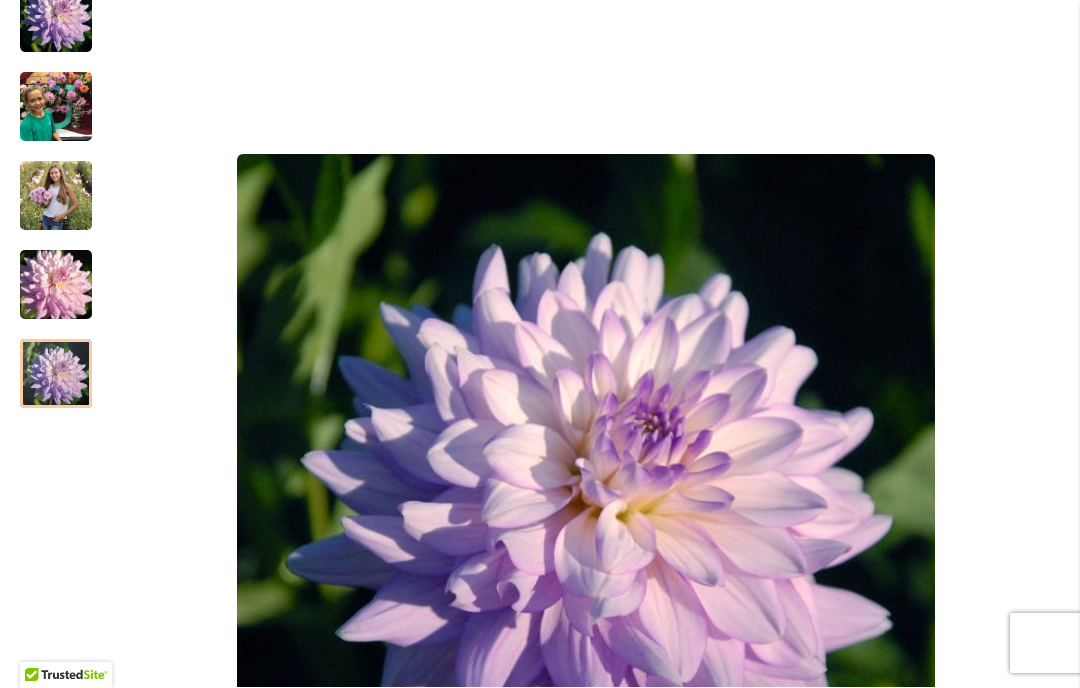 click at bounding box center (56, 375) 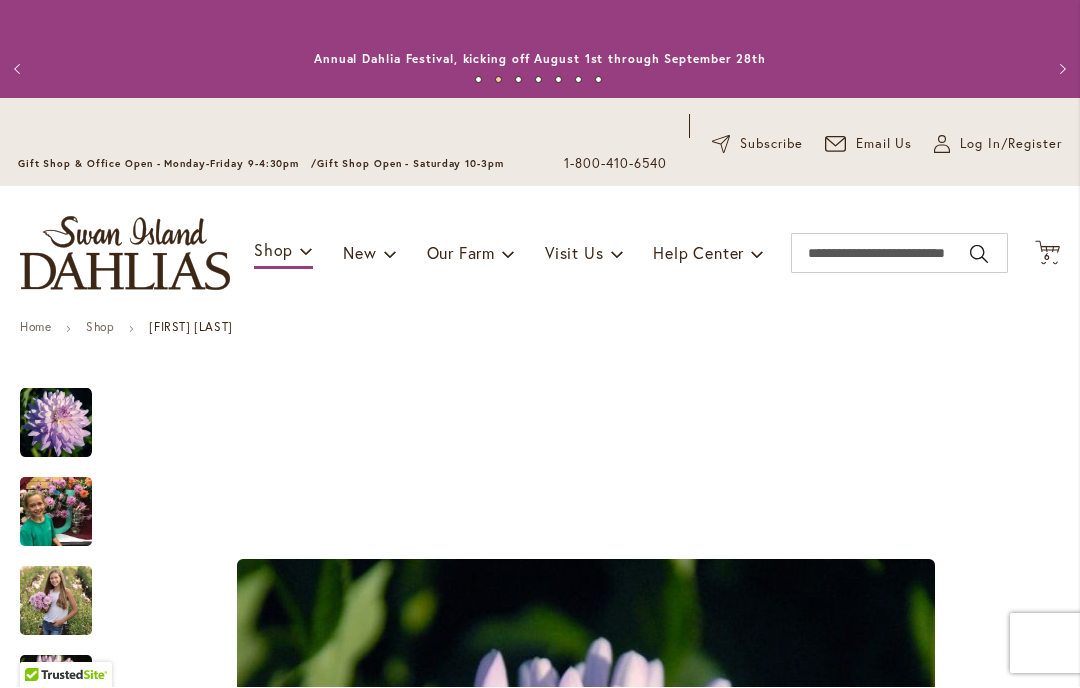 scroll, scrollTop: 0, scrollLeft: 0, axis: both 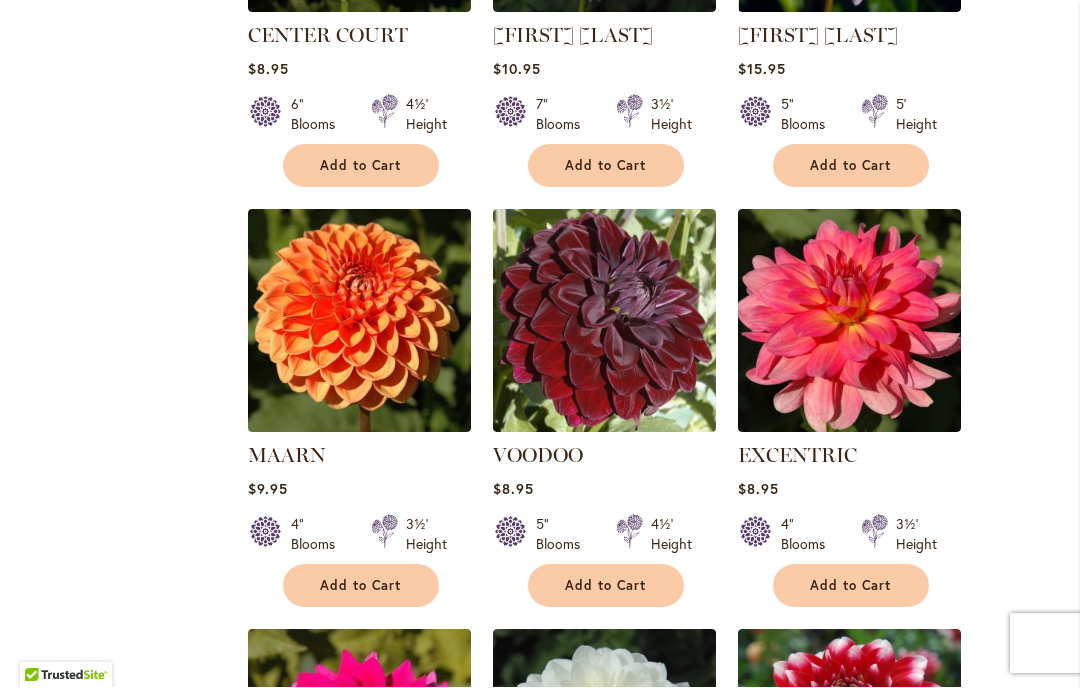 click on "4" Blooms
3½' Height" at bounding box center [849, 527] 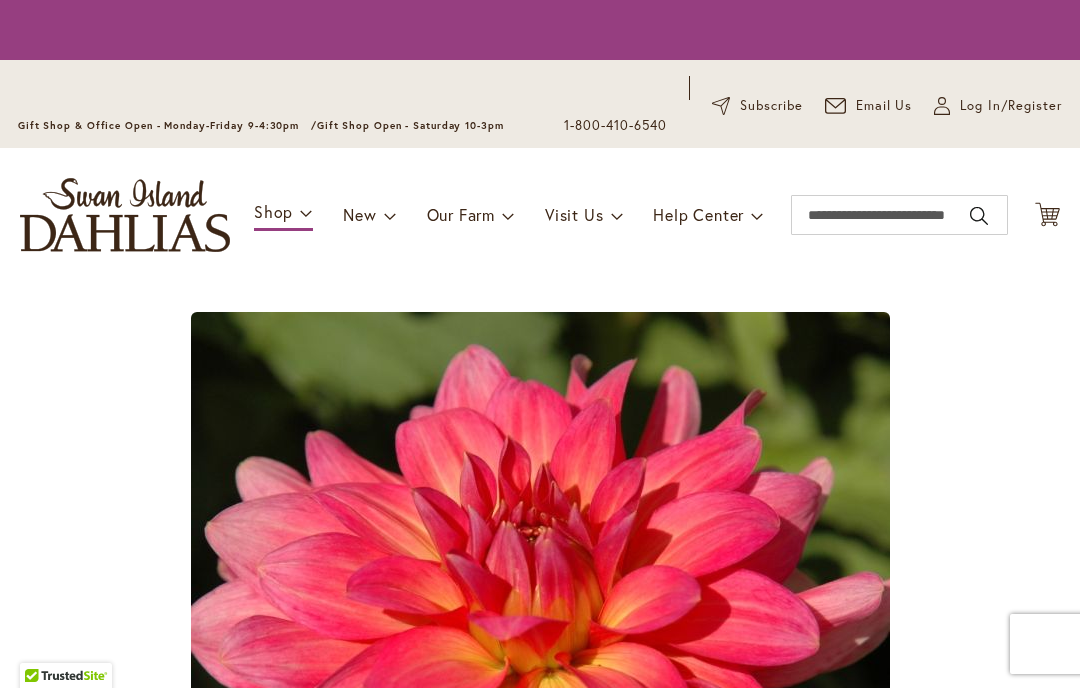 scroll, scrollTop: 0, scrollLeft: 0, axis: both 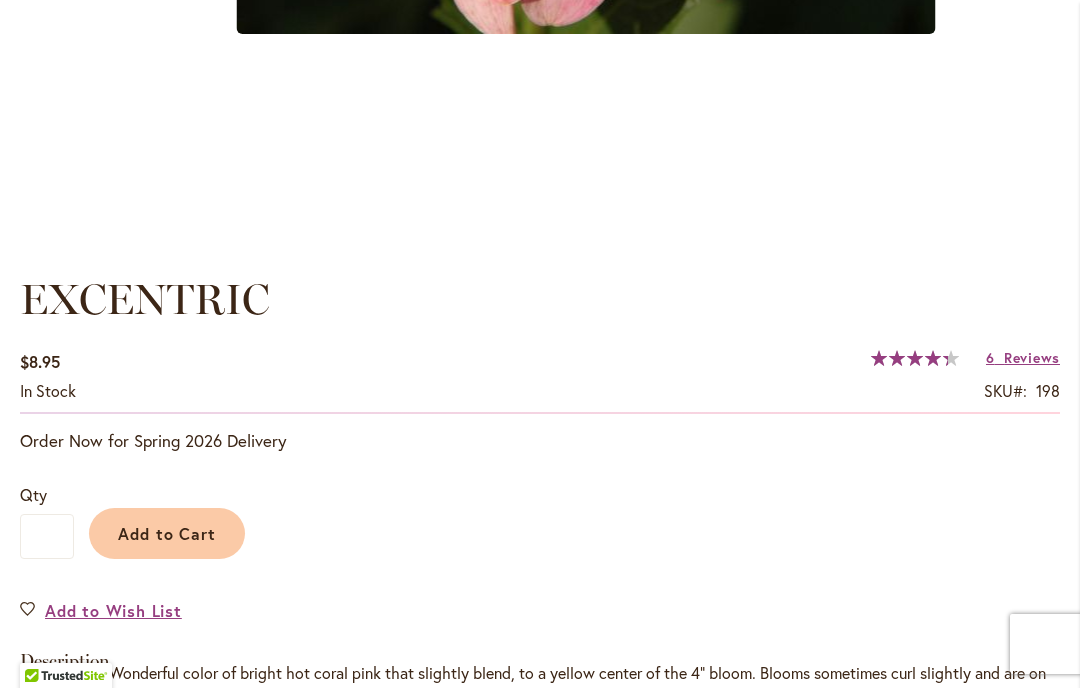 click on "Reviews" at bounding box center [1032, 357] 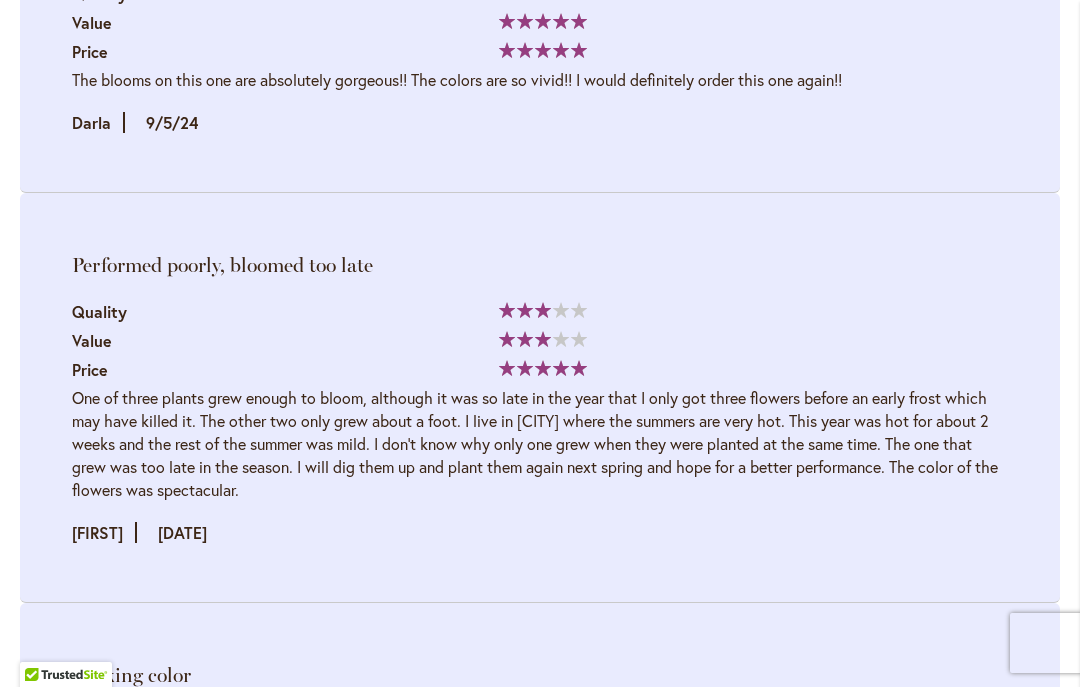 scroll, scrollTop: 3434, scrollLeft: 0, axis: vertical 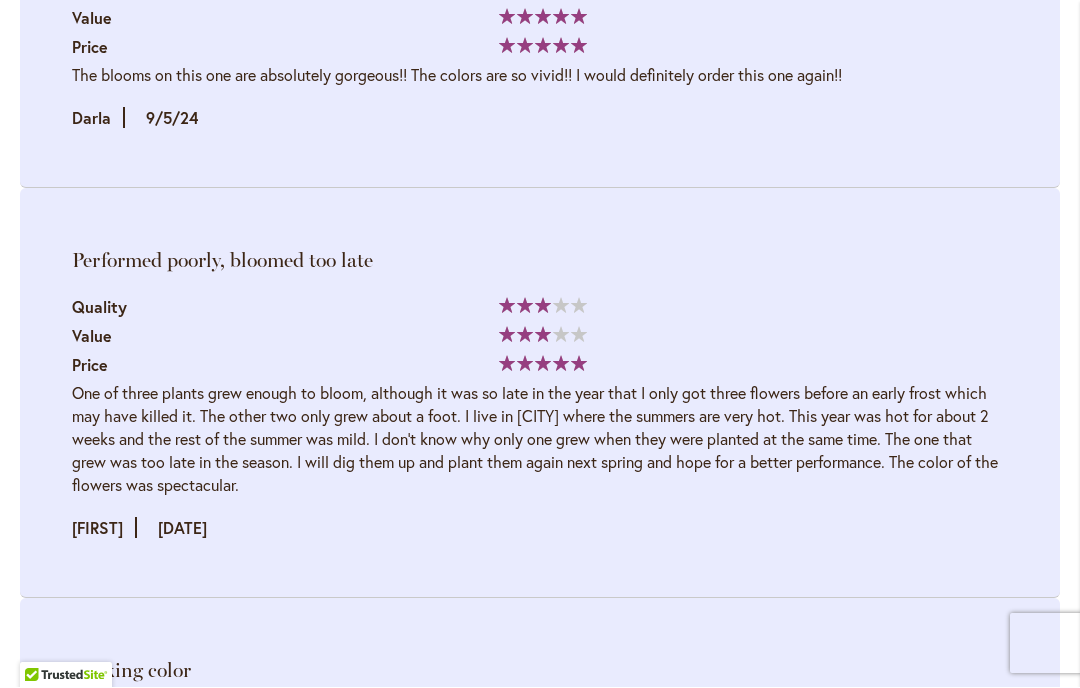 click on "Performed poorly, bloomed too late
Quality
60%
Value Price" at bounding box center (540, 394) 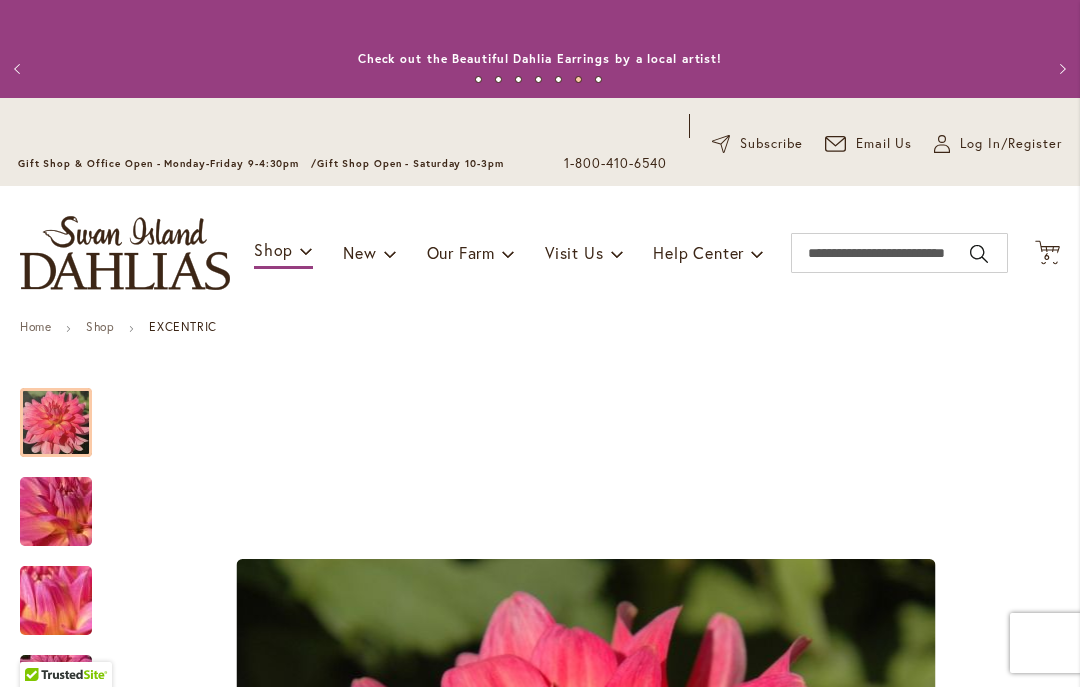 scroll, scrollTop: 0, scrollLeft: 0, axis: both 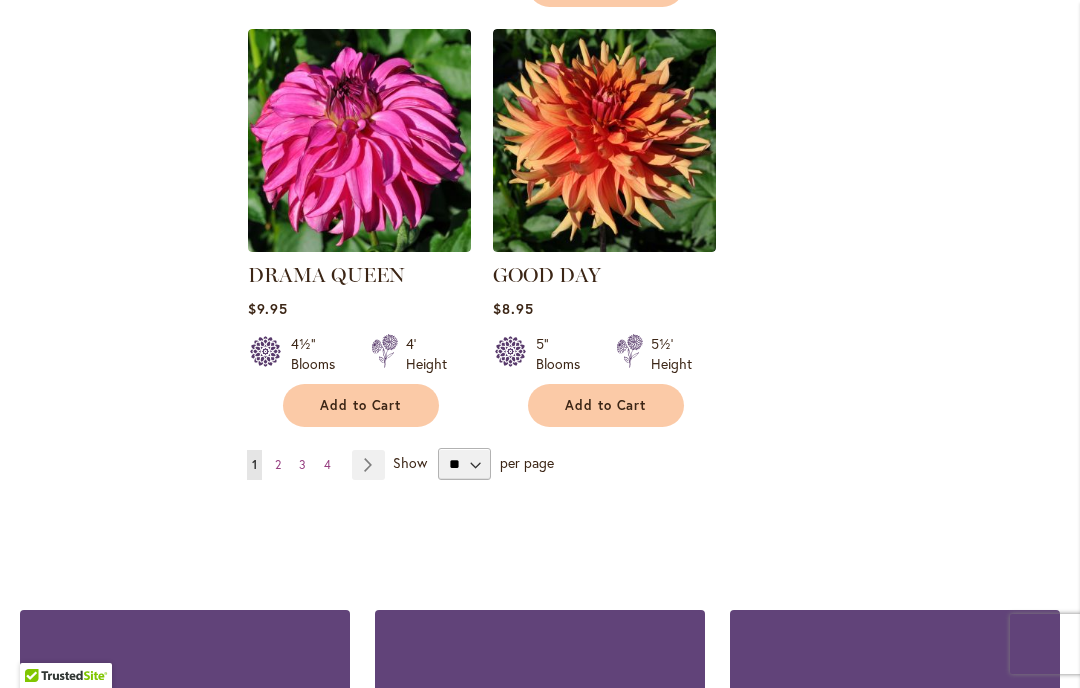 click on "Show" at bounding box center (410, 462) 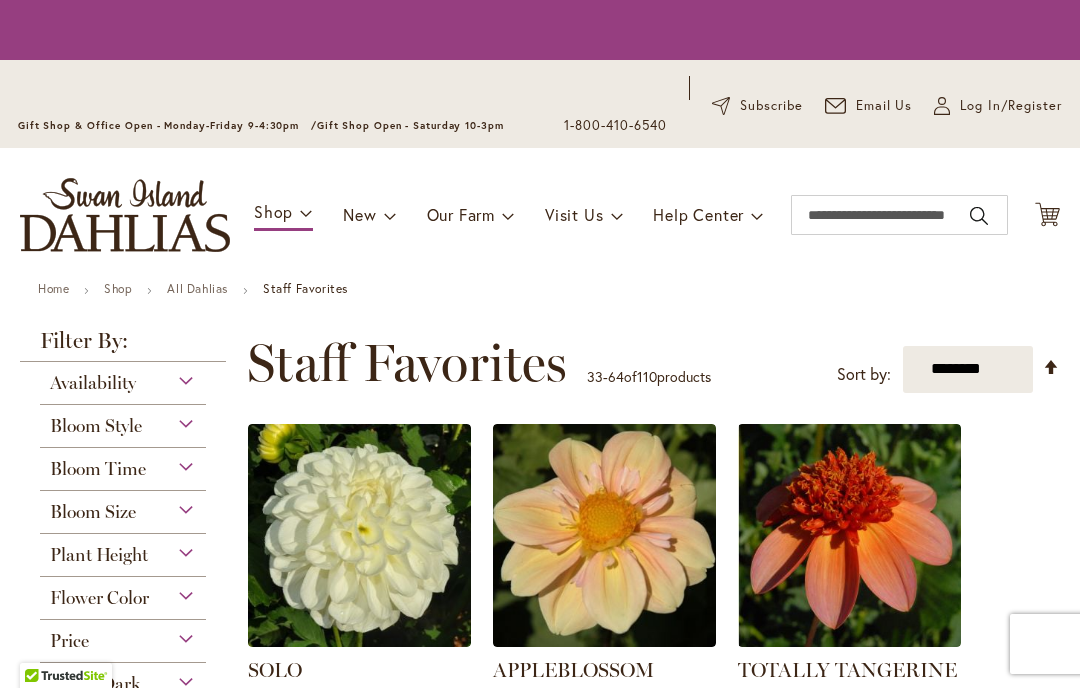 scroll, scrollTop: 0, scrollLeft: 0, axis: both 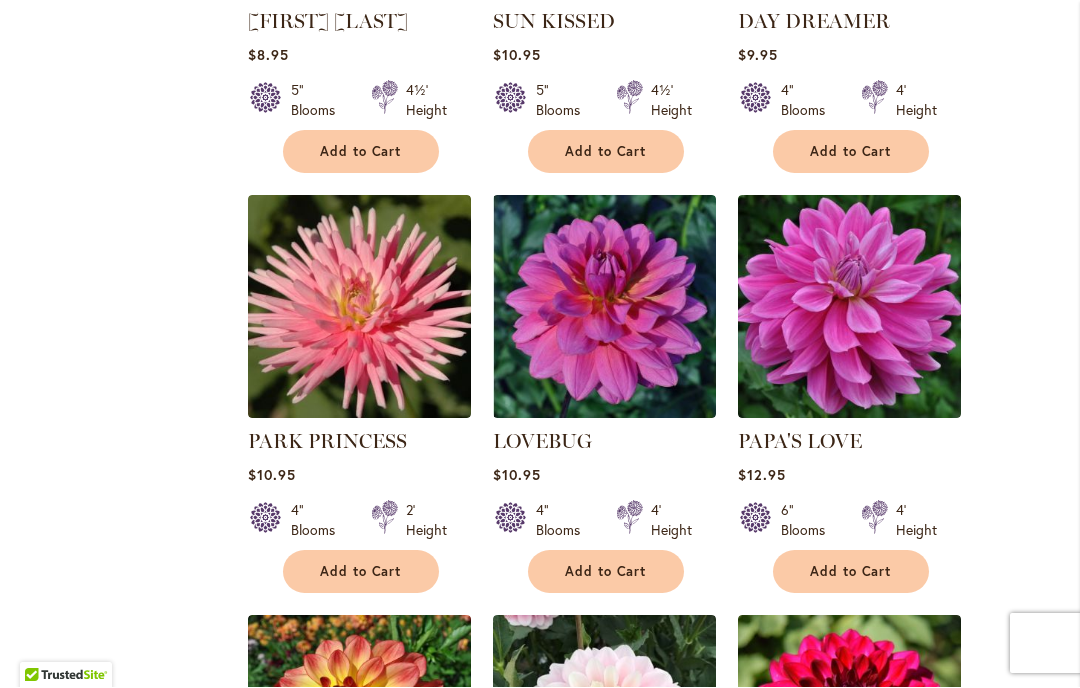 click at bounding box center [604, 307] 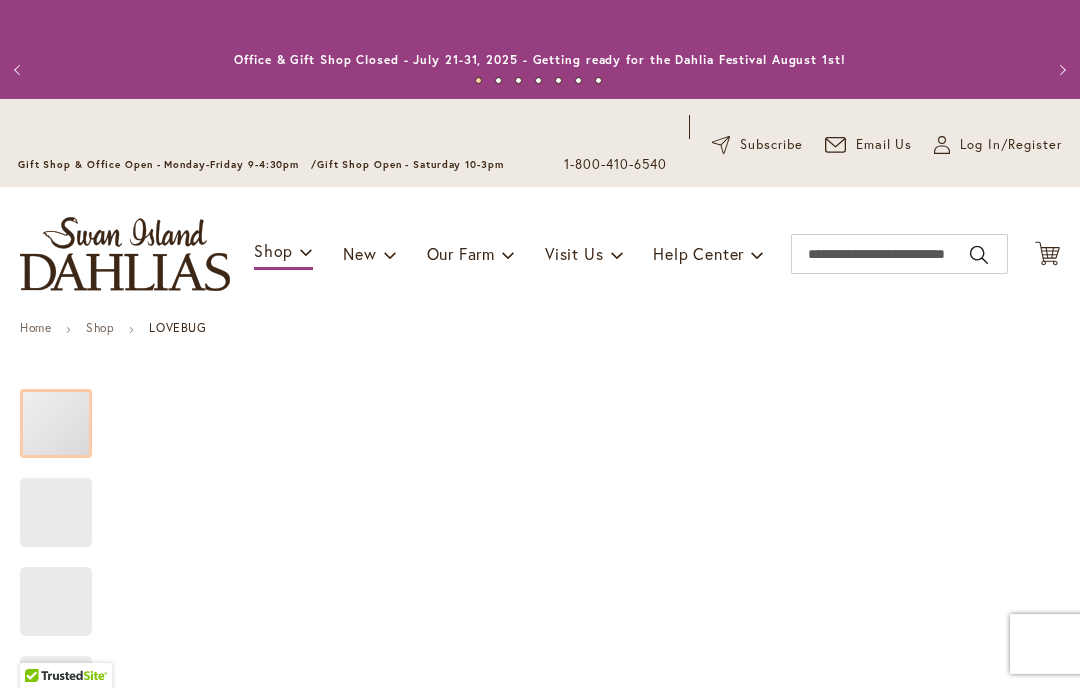 scroll, scrollTop: 0, scrollLeft: 0, axis: both 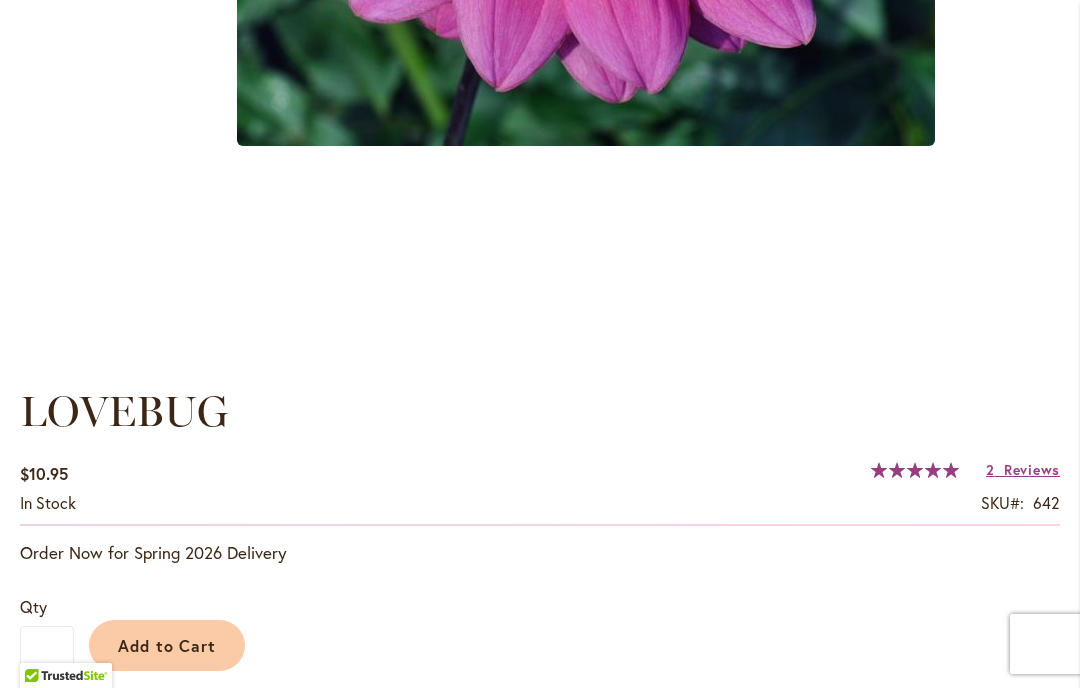 click on "Reviews" at bounding box center [1032, 469] 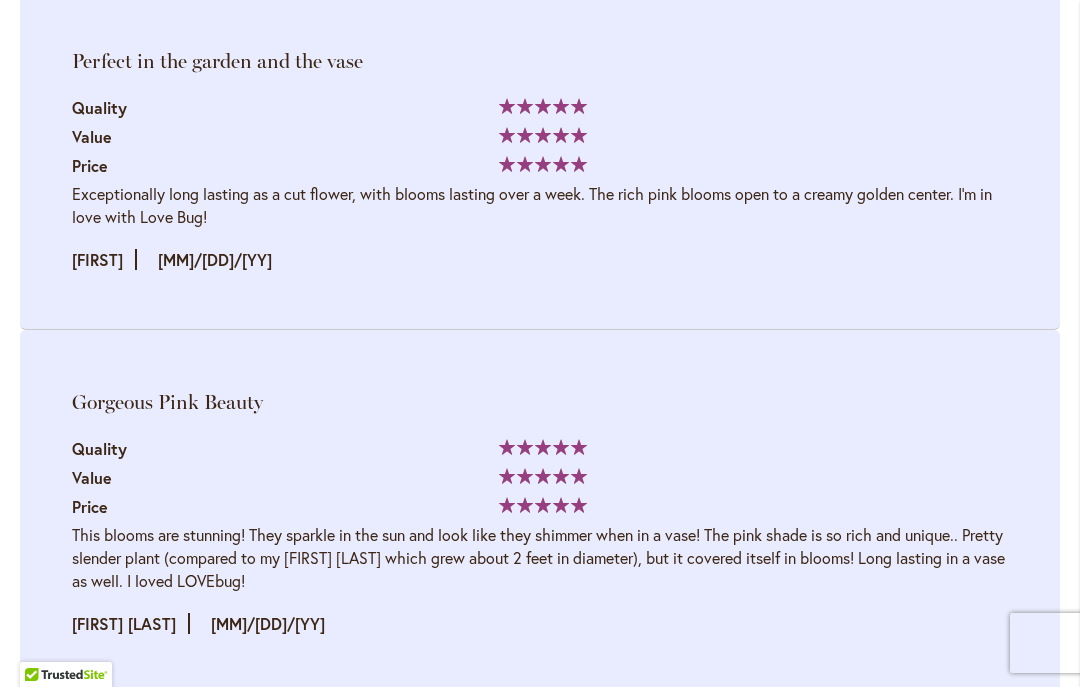 scroll, scrollTop: 3319, scrollLeft: 0, axis: vertical 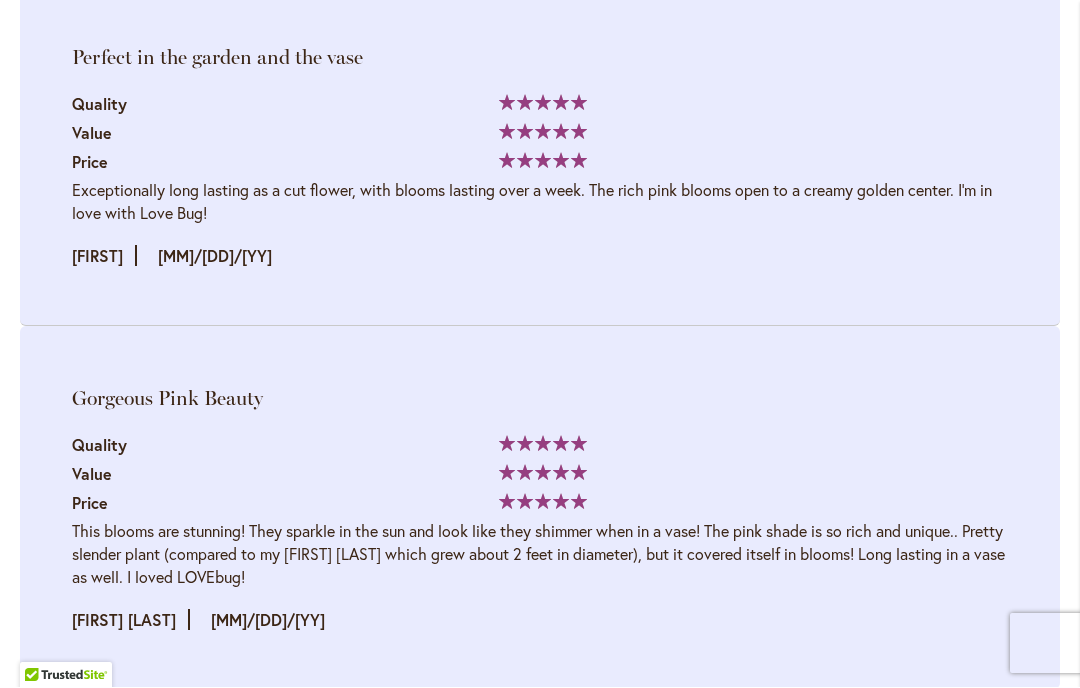 click on "Gorgeous Pink Beauty
Quality
100%" at bounding box center [540, 508] 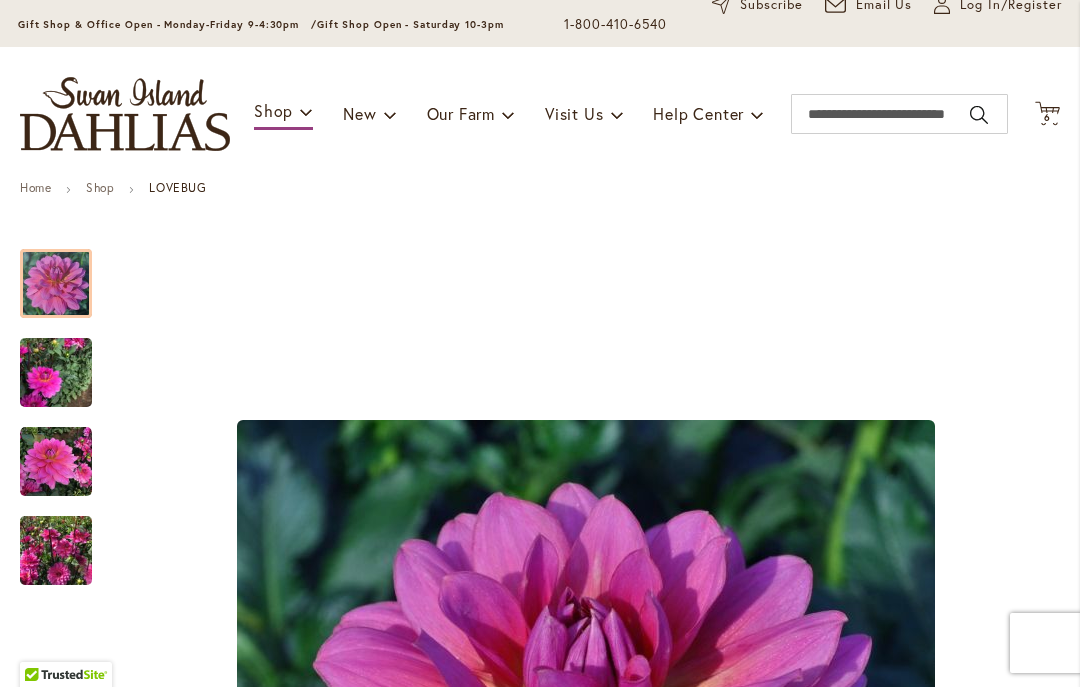 scroll, scrollTop: 141, scrollLeft: 0, axis: vertical 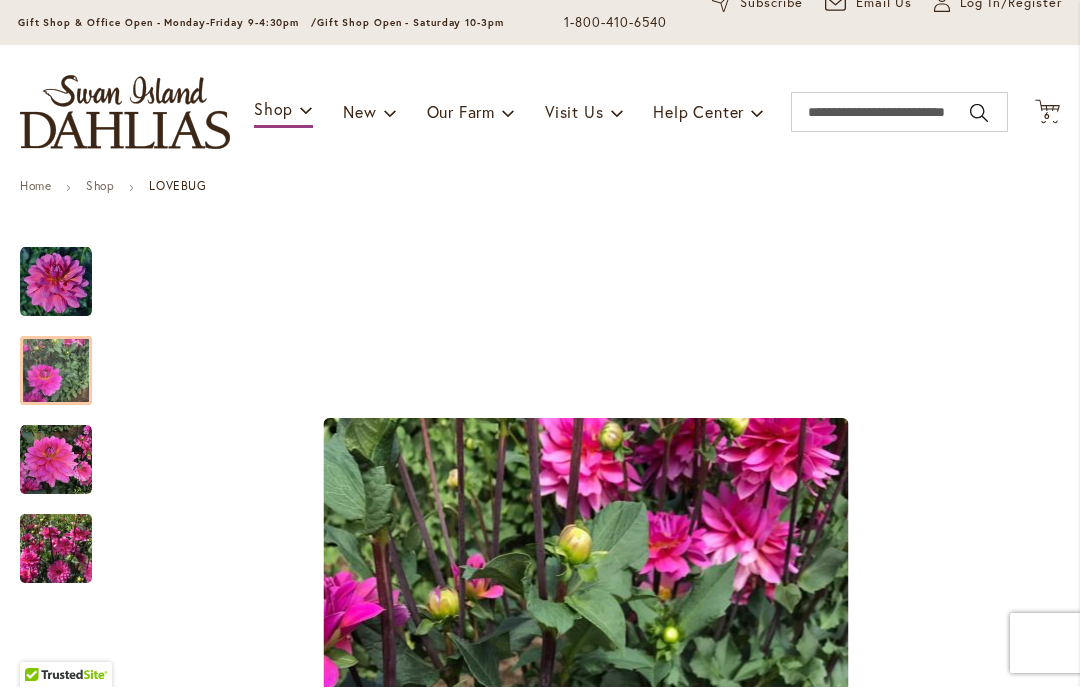 click at bounding box center (56, 371) 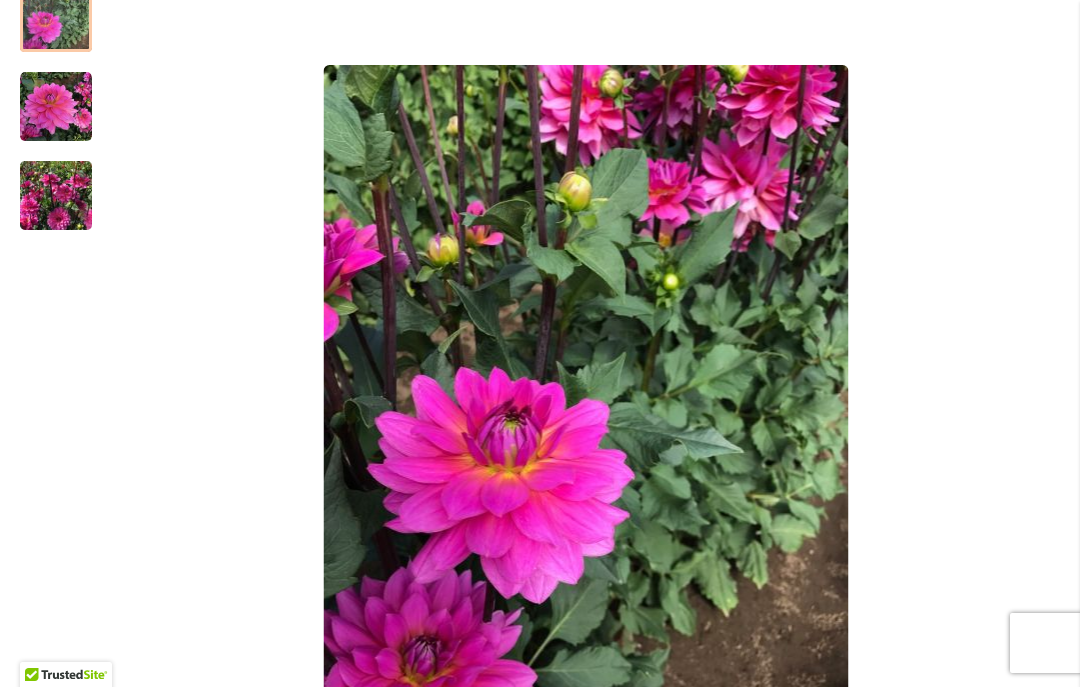 scroll, scrollTop: 484, scrollLeft: 0, axis: vertical 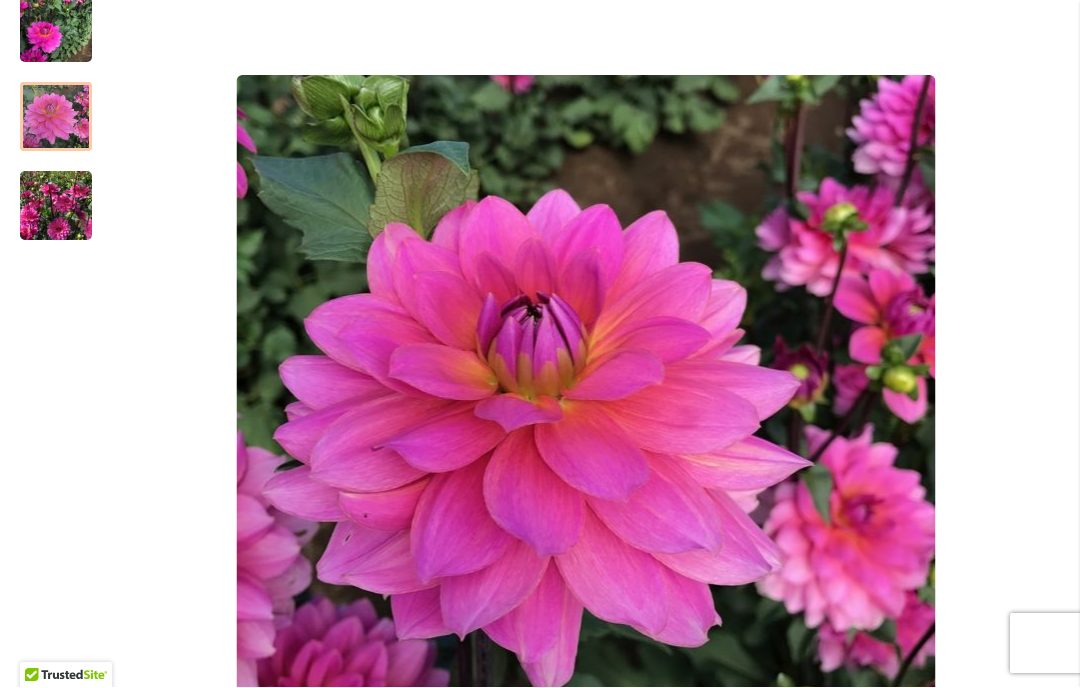 click at bounding box center [56, 118] 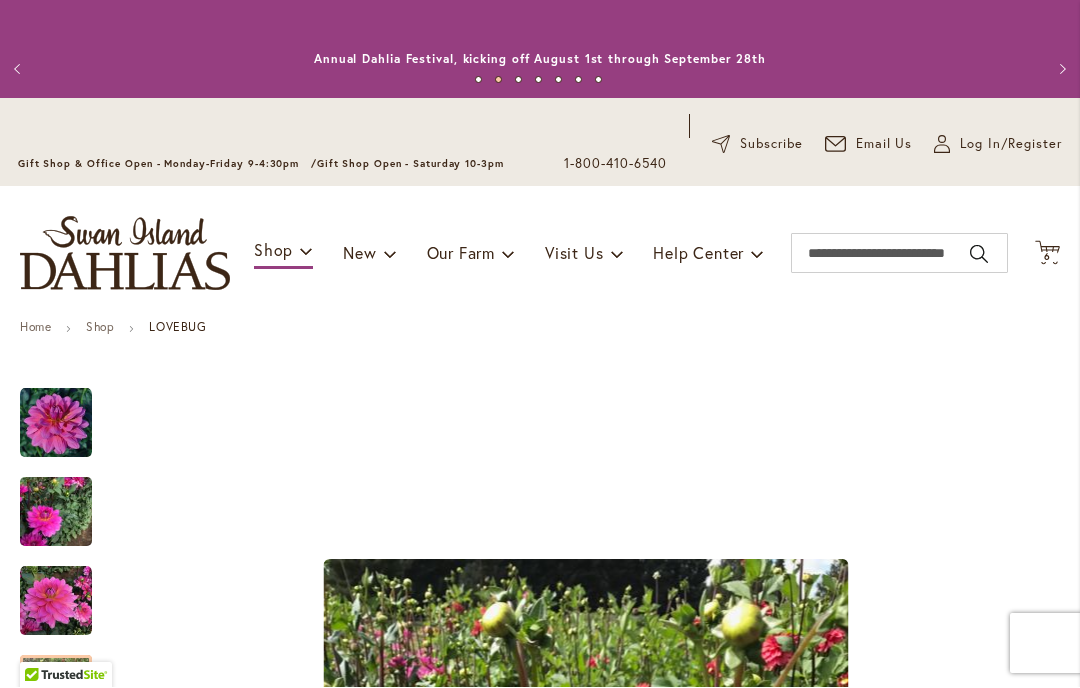 scroll, scrollTop: 0, scrollLeft: 0, axis: both 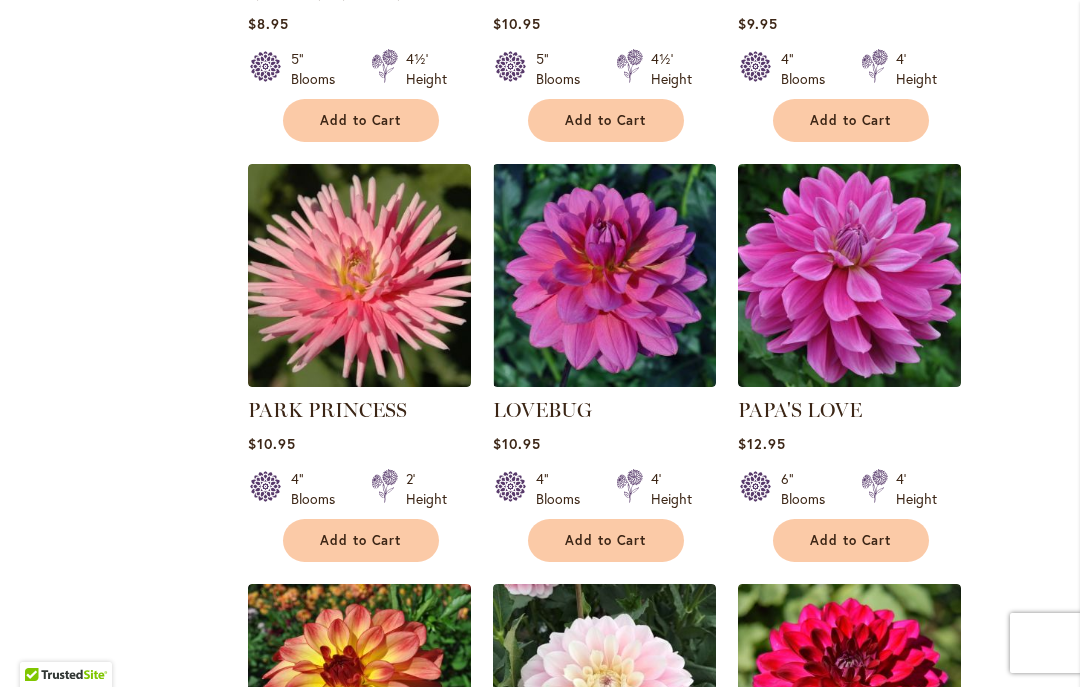 click at bounding box center (849, 276) 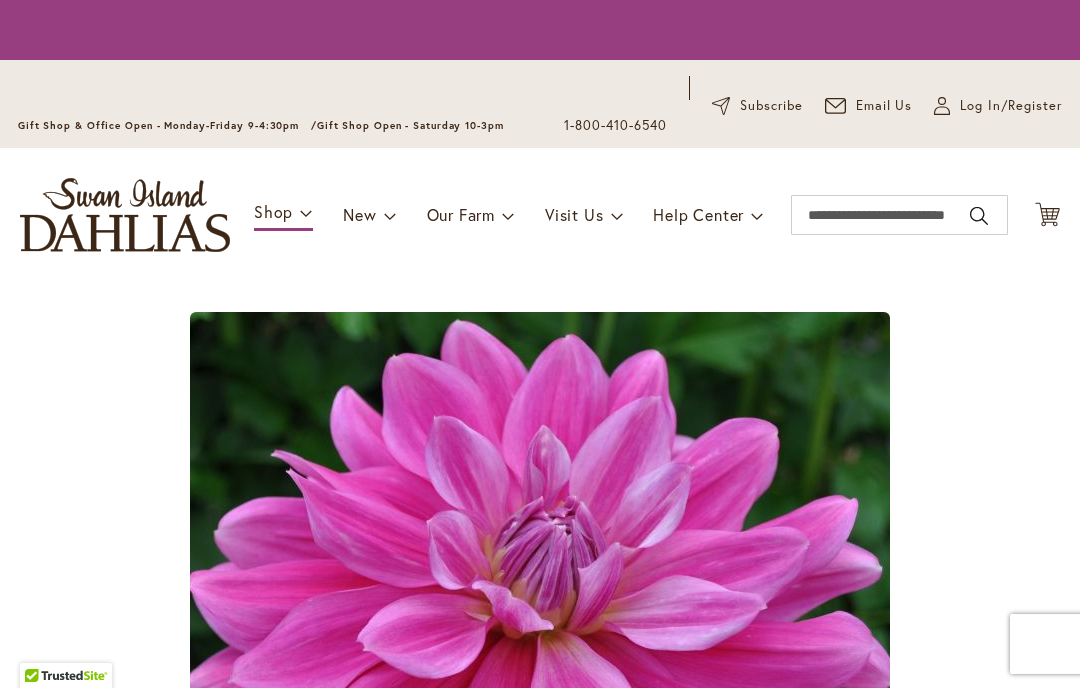 scroll, scrollTop: 0, scrollLeft: 0, axis: both 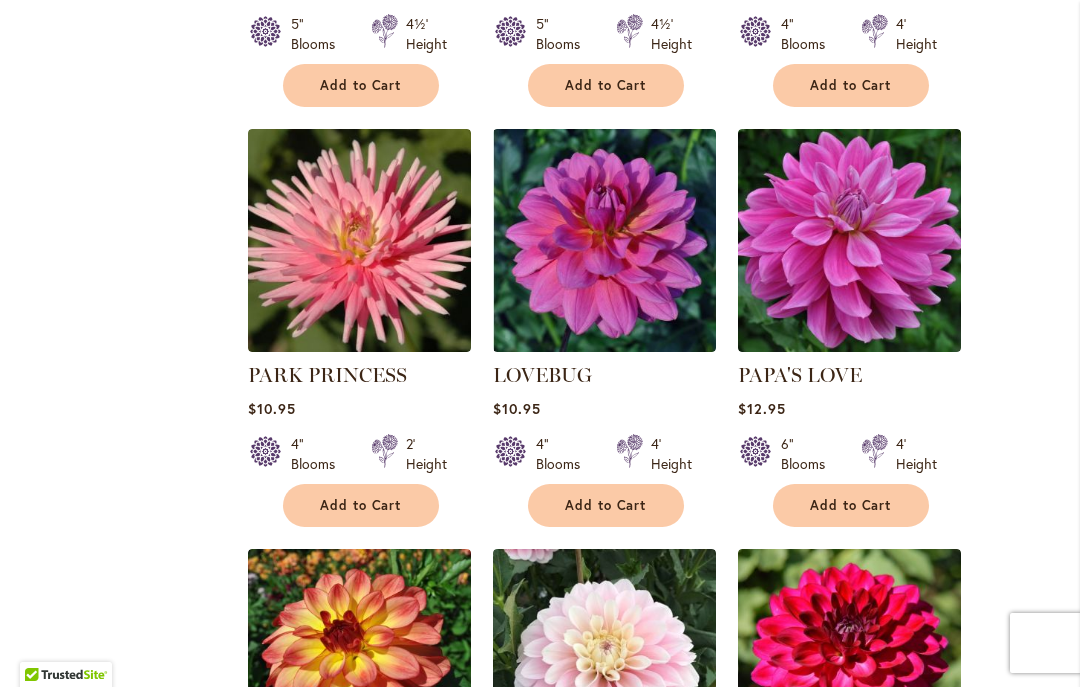 click at bounding box center (849, 241) 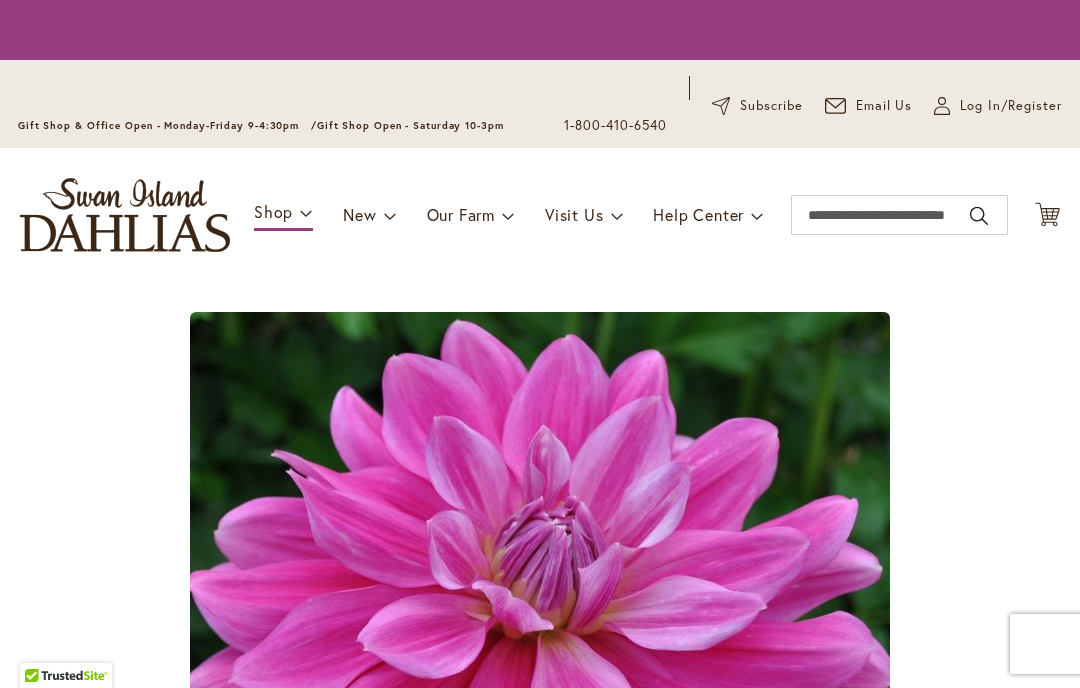 scroll, scrollTop: 0, scrollLeft: 0, axis: both 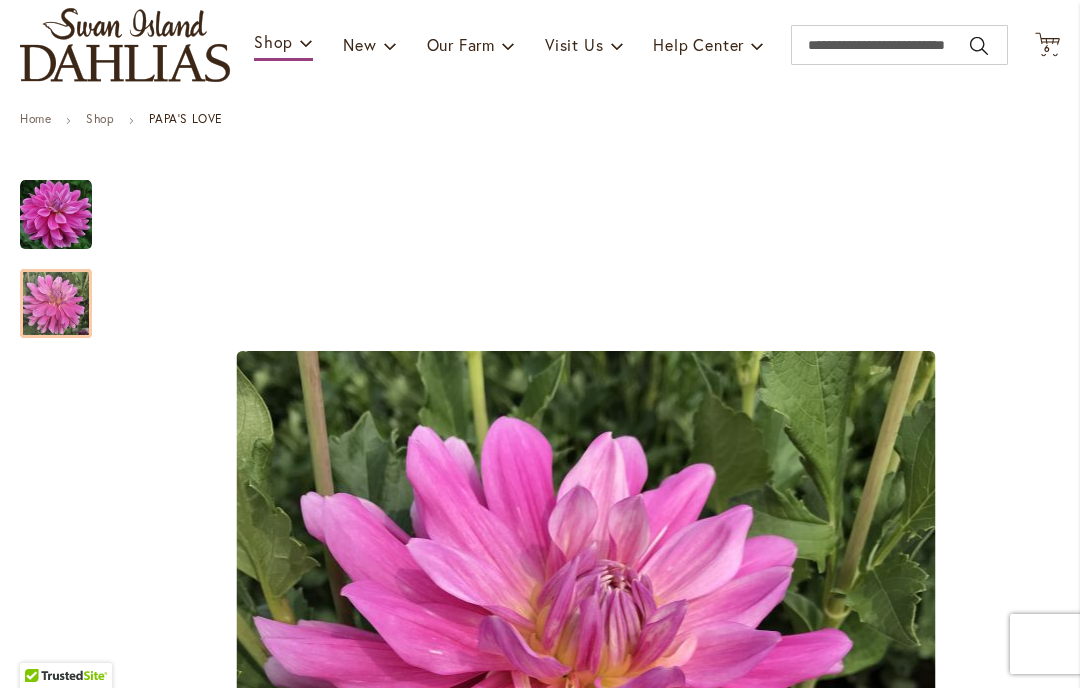click at bounding box center [56, 304] 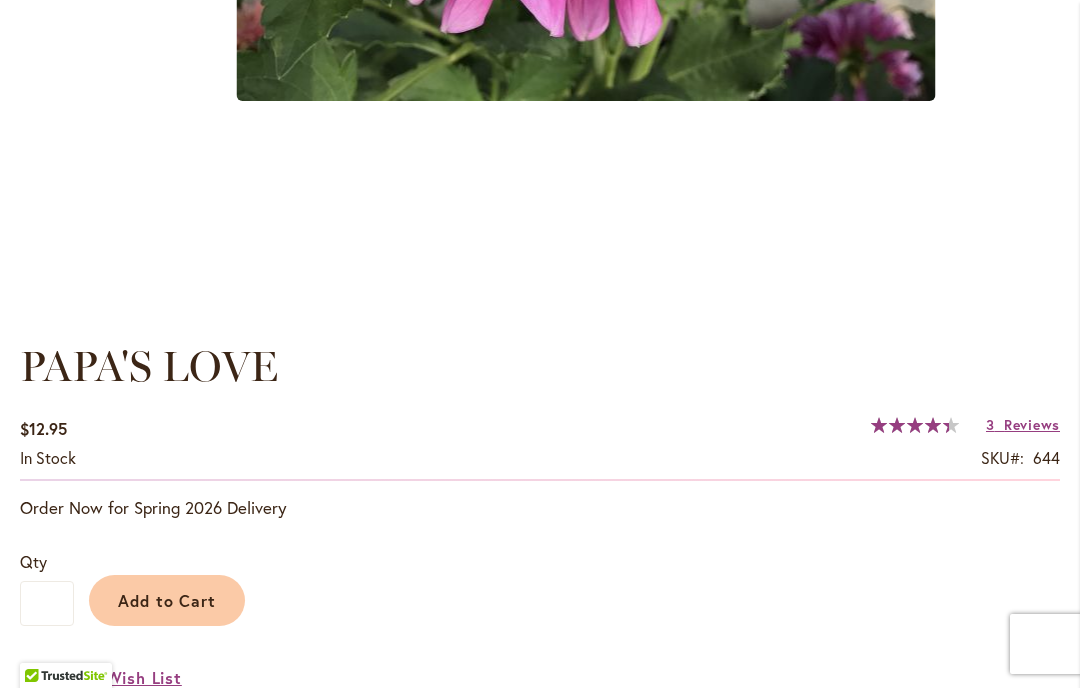 scroll, scrollTop: 1173, scrollLeft: 0, axis: vertical 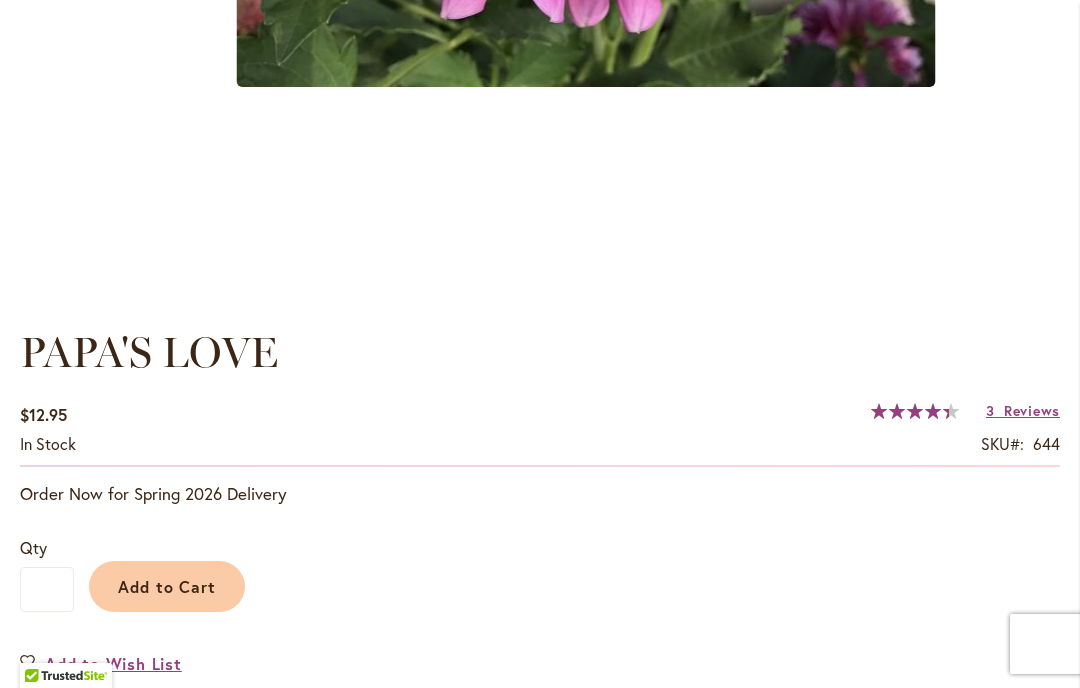 click on "PAPA'S LOVE
$12.95
In stock
SKU
644
Rating:
89                          % of  100
3
Reviews
Add Your Review
Order Now for Spring 2026 Delivery
Qty
*
Add to Cart" at bounding box center (540, 891) 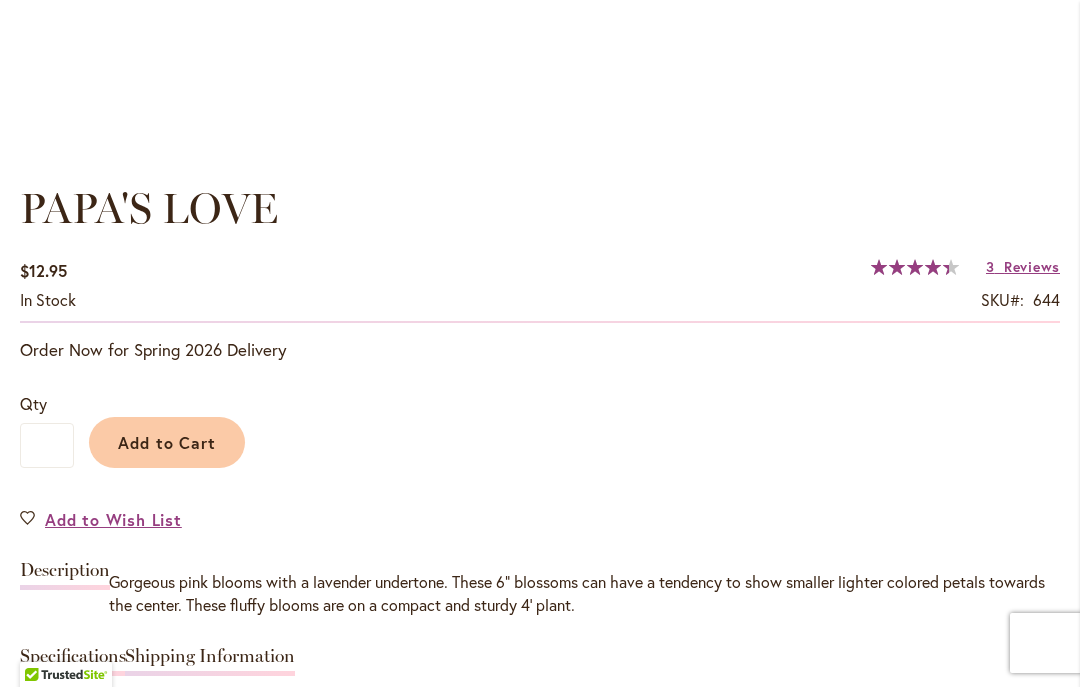 scroll, scrollTop: 1368, scrollLeft: 0, axis: vertical 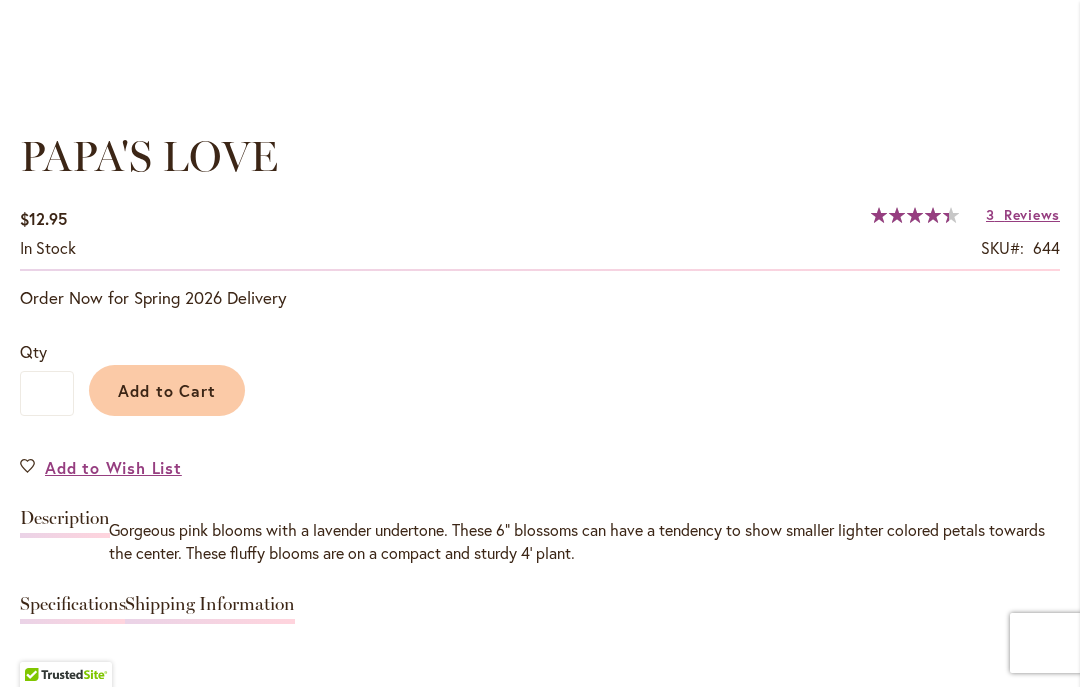 click on "Add to Cart" at bounding box center [167, 391] 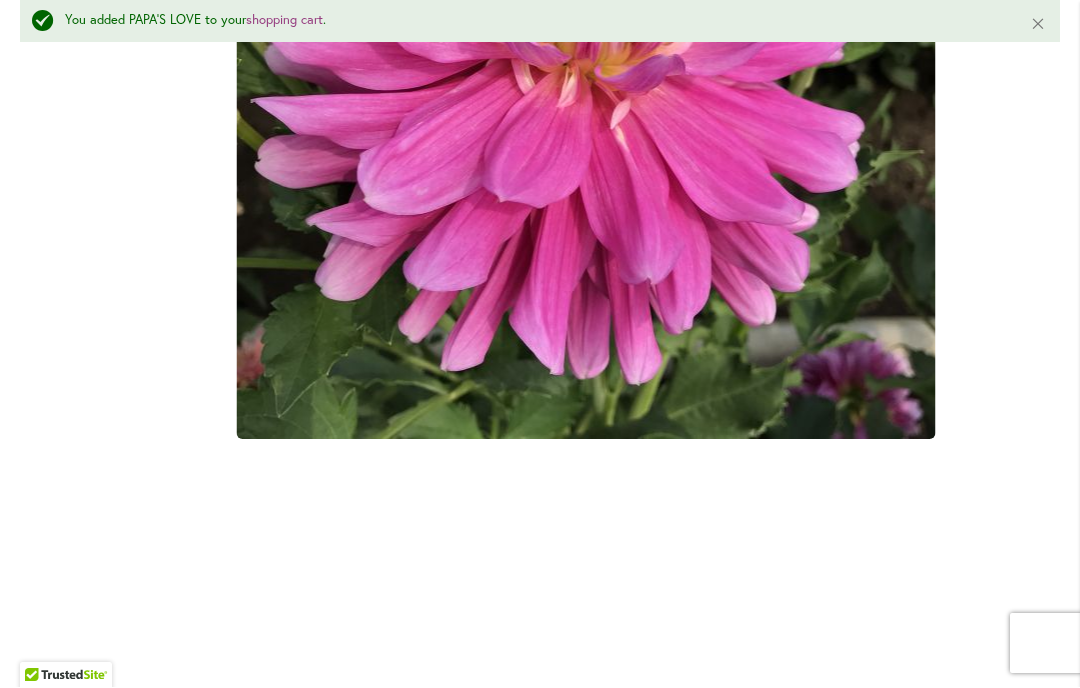 scroll, scrollTop: 860, scrollLeft: 0, axis: vertical 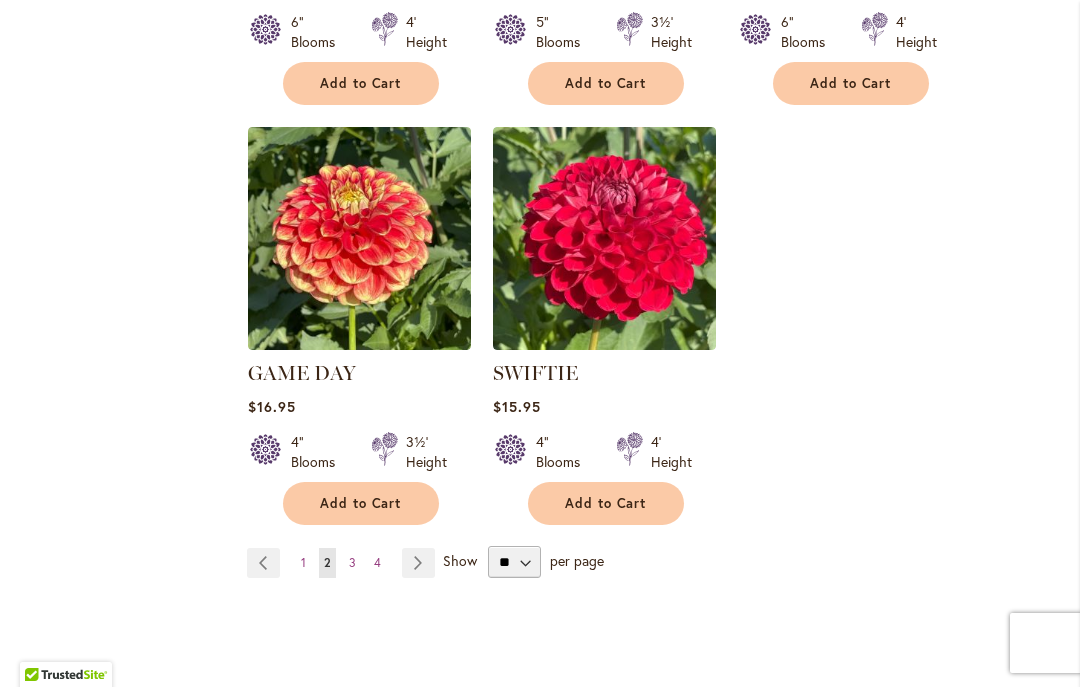 click on "Page
Next" at bounding box center [418, 564] 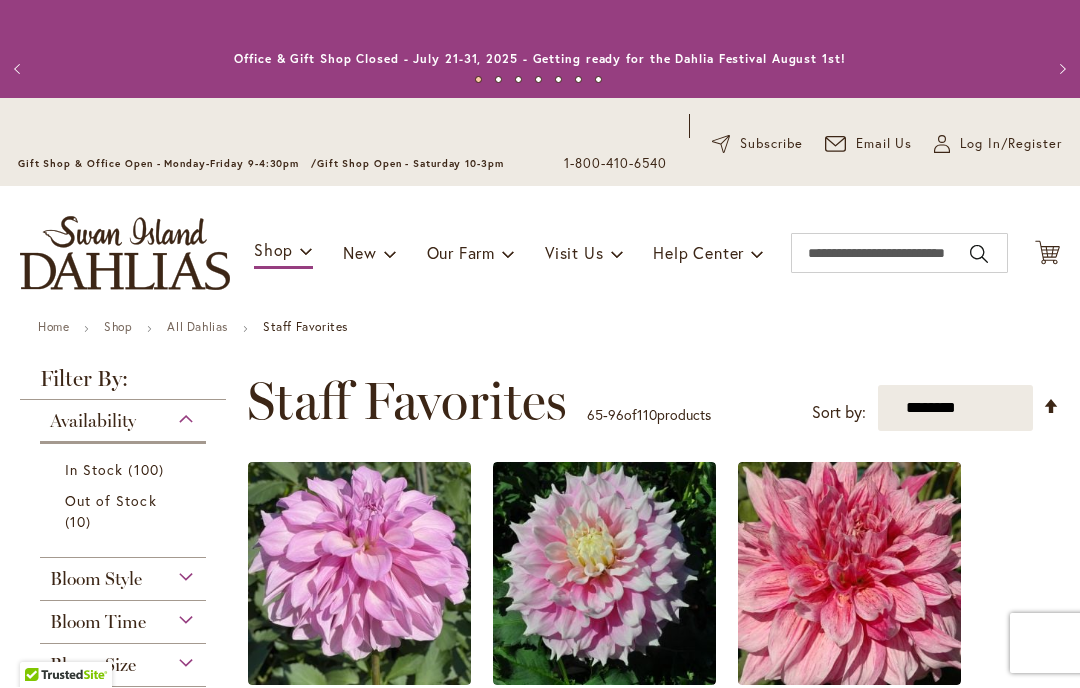 scroll, scrollTop: 1, scrollLeft: 0, axis: vertical 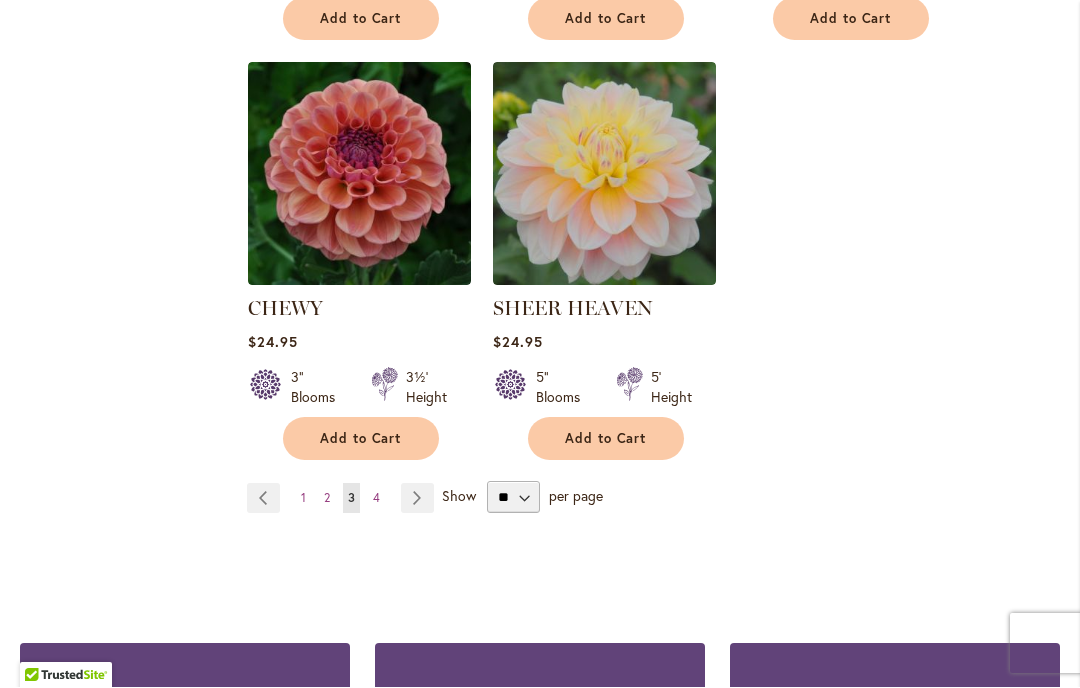 click on "Page
Next" at bounding box center (417, 499) 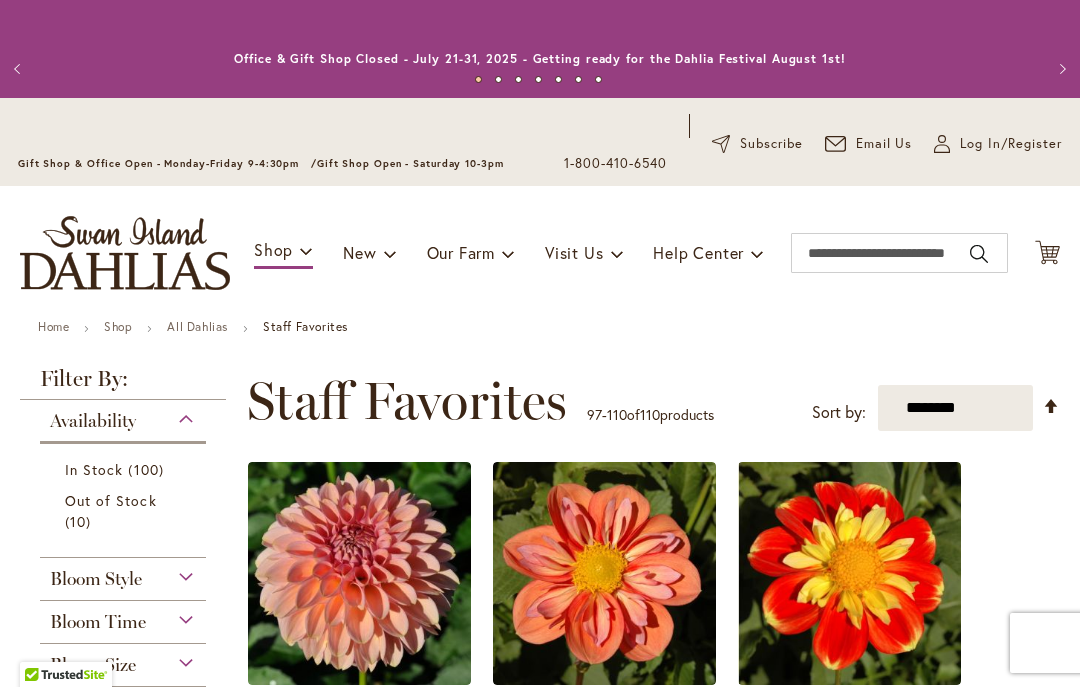 scroll, scrollTop: 1, scrollLeft: 0, axis: vertical 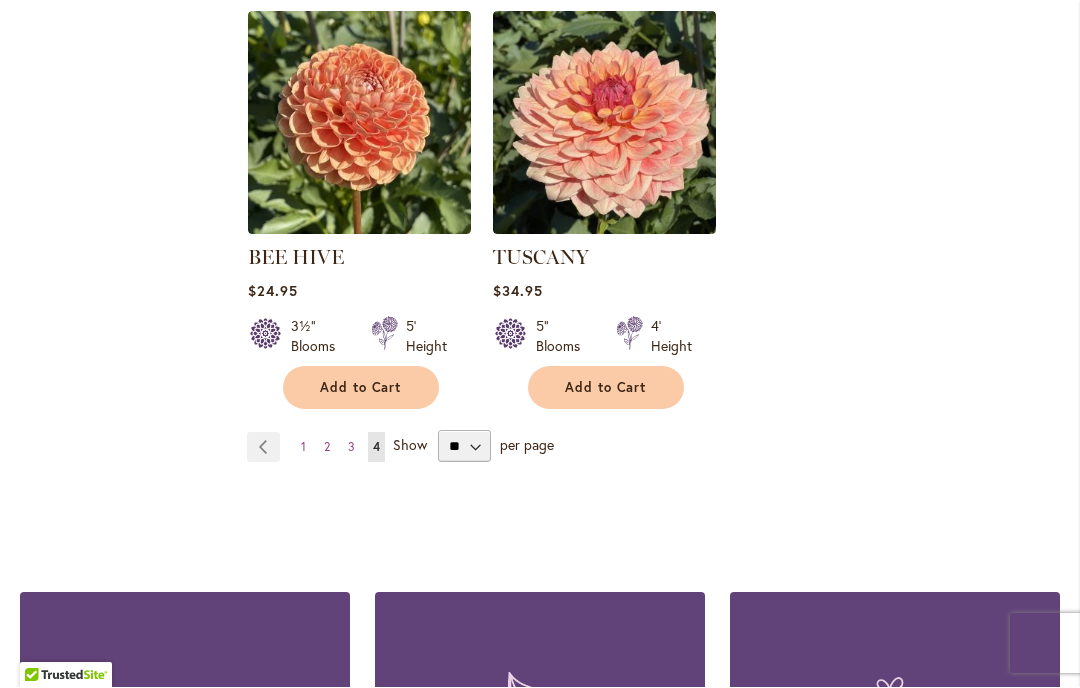 click on "Page
Previous" at bounding box center [263, 448] 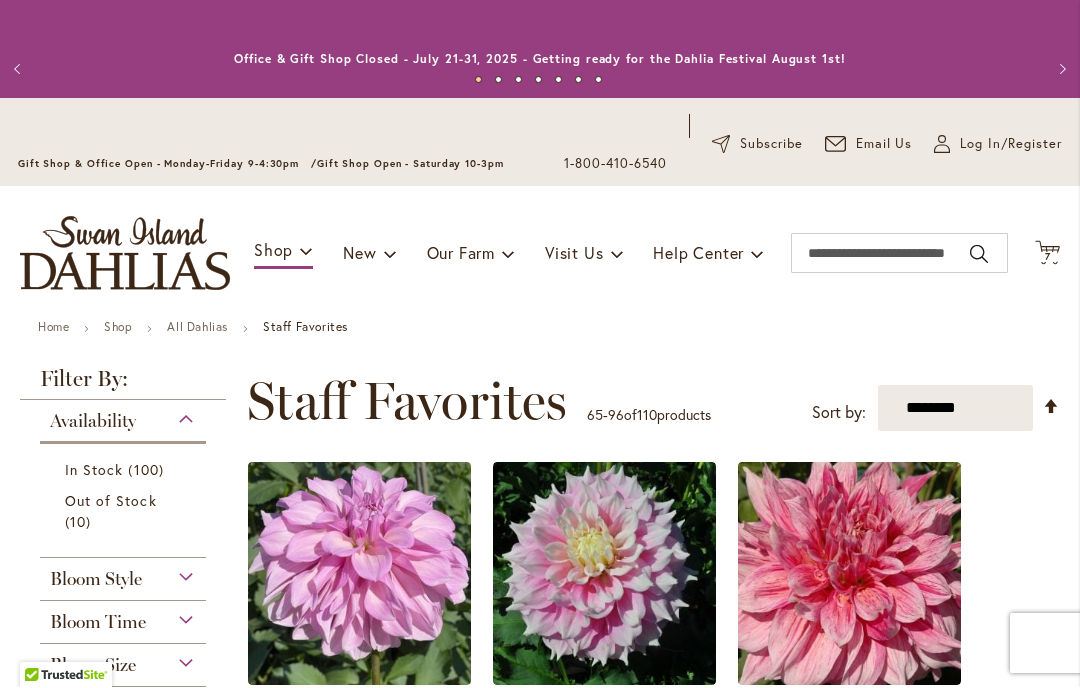 scroll, scrollTop: 1, scrollLeft: 0, axis: vertical 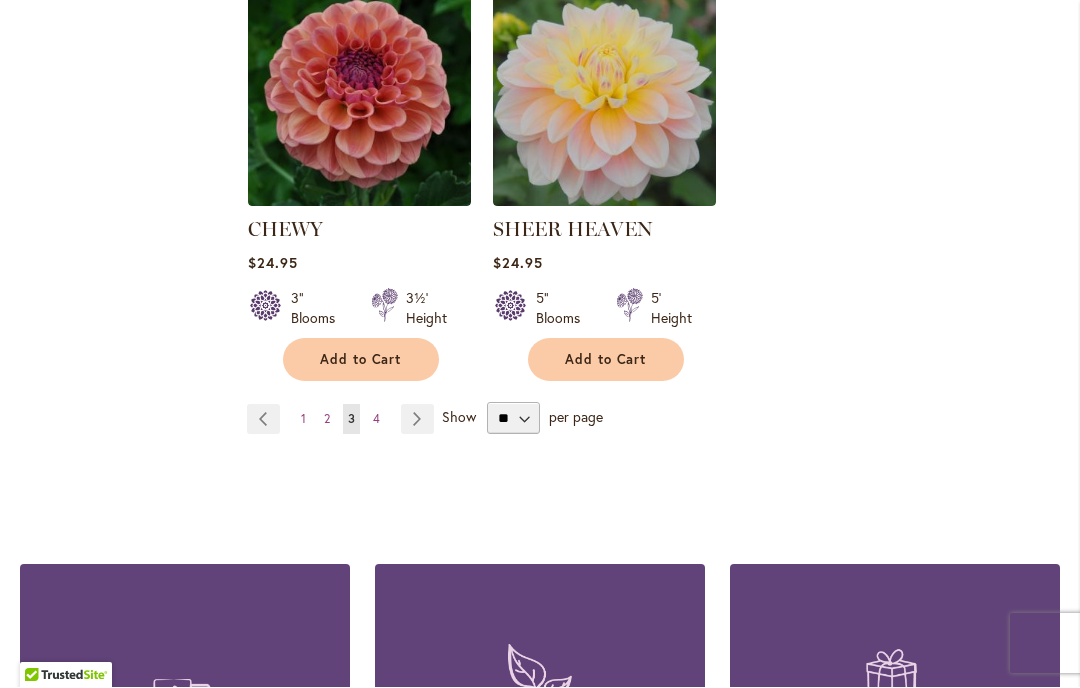 click on "Page
Next" at bounding box center (417, 420) 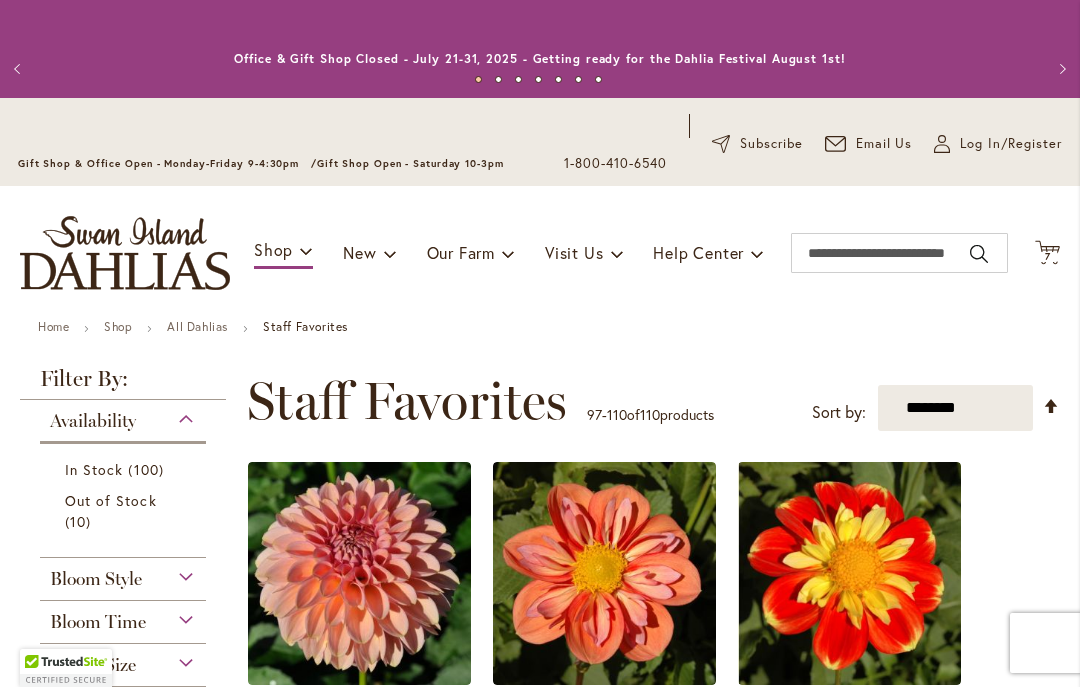 scroll, scrollTop: 1, scrollLeft: 0, axis: vertical 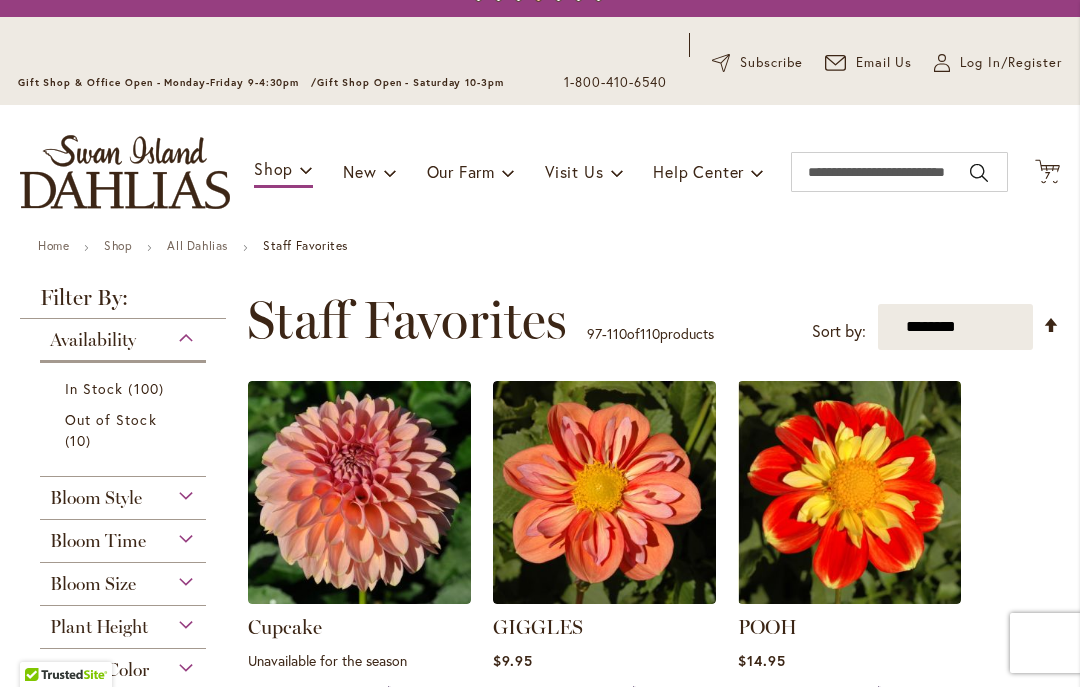 click on "Out of Stock
10
items" at bounding box center (125, 431) 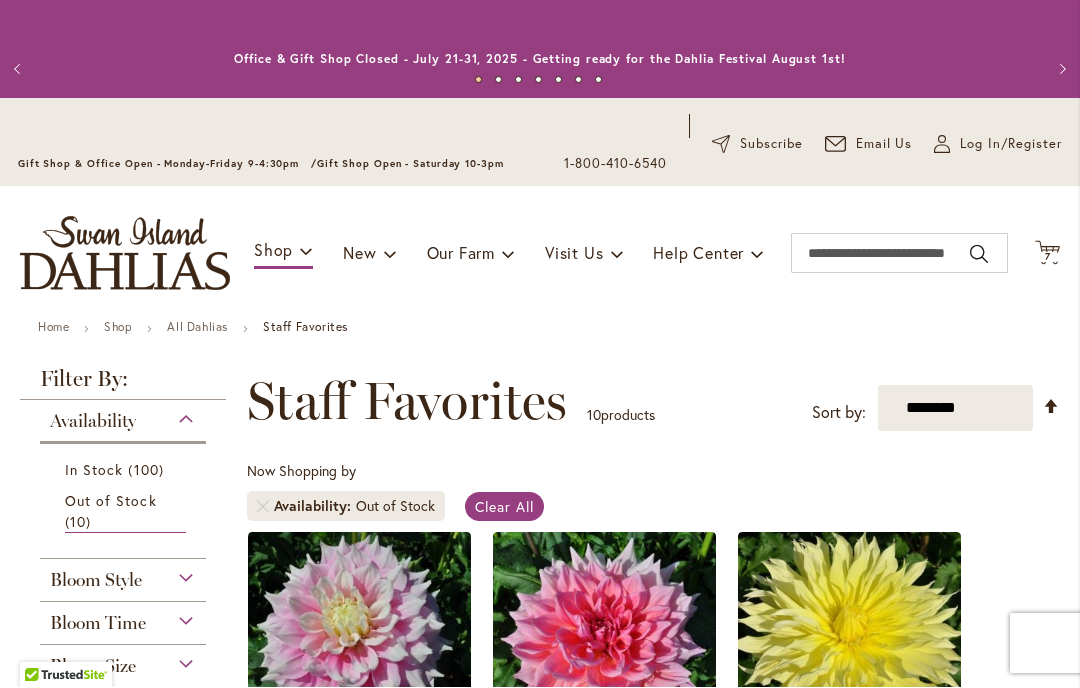 scroll, scrollTop: 1, scrollLeft: 0, axis: vertical 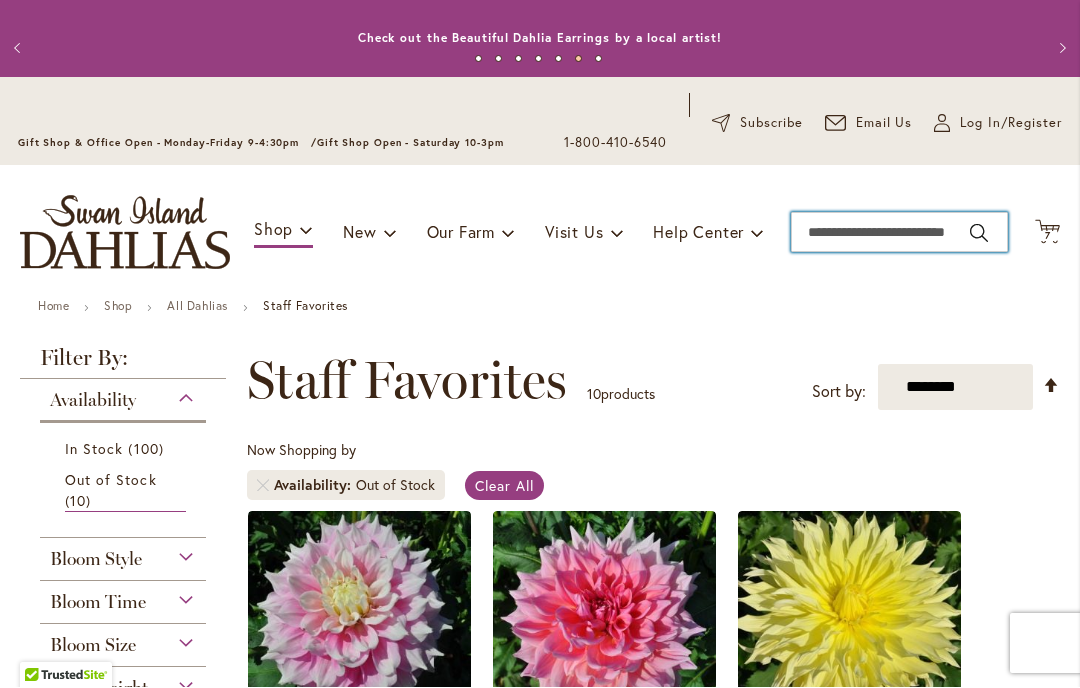click on "Search" at bounding box center (899, 233) 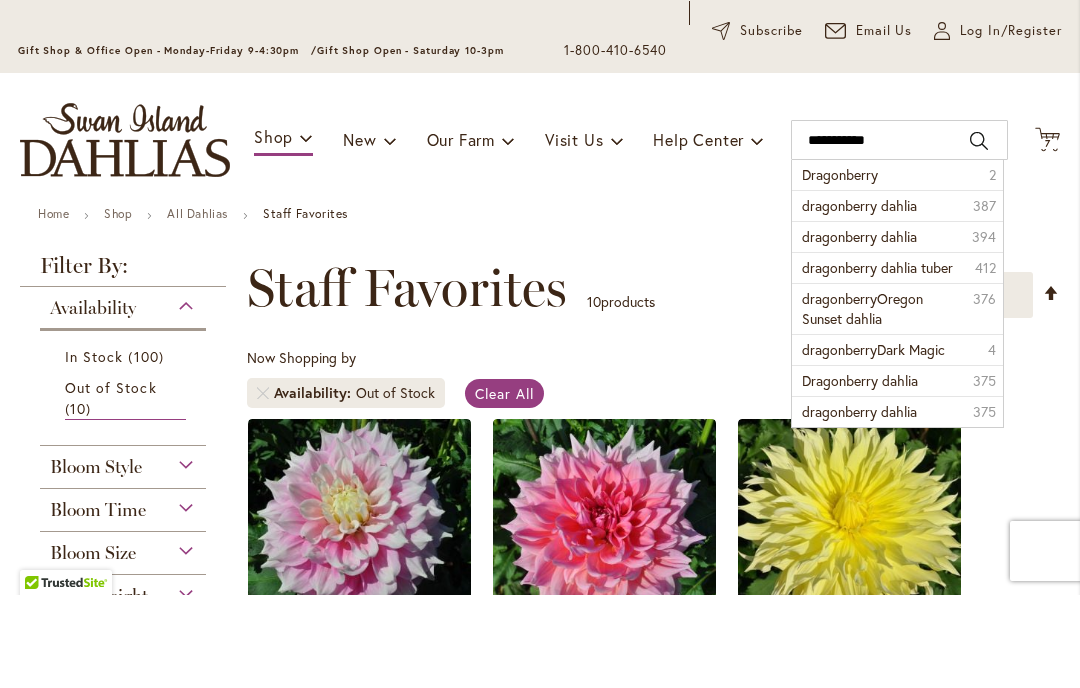 click on "dragonberry dahlia" at bounding box center (859, 298) 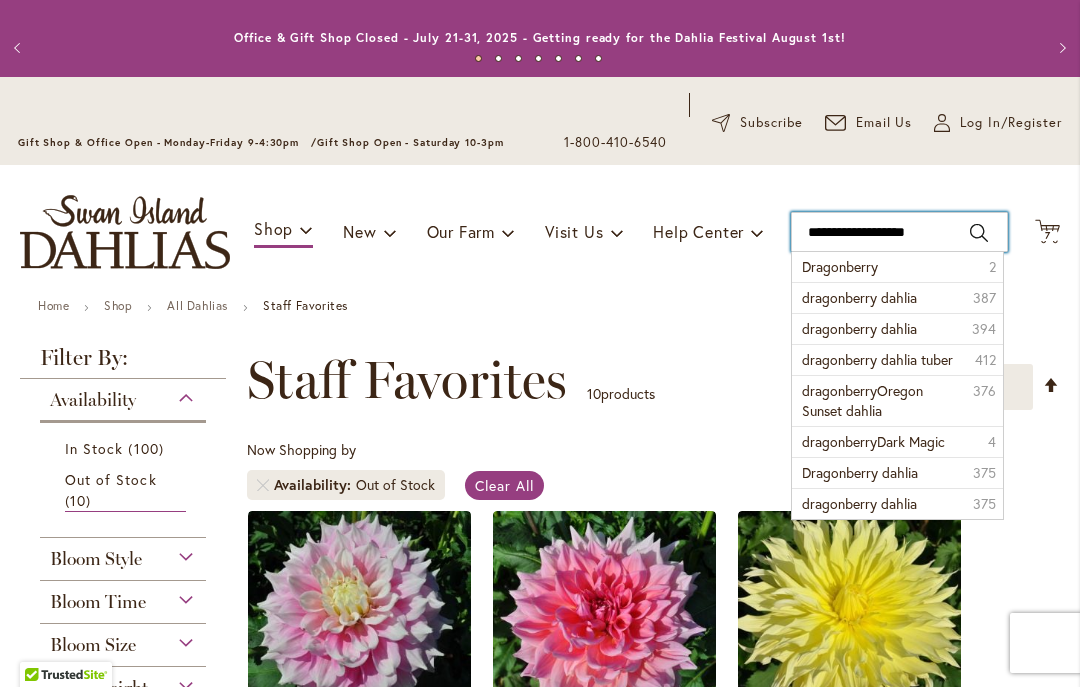 type on "**********" 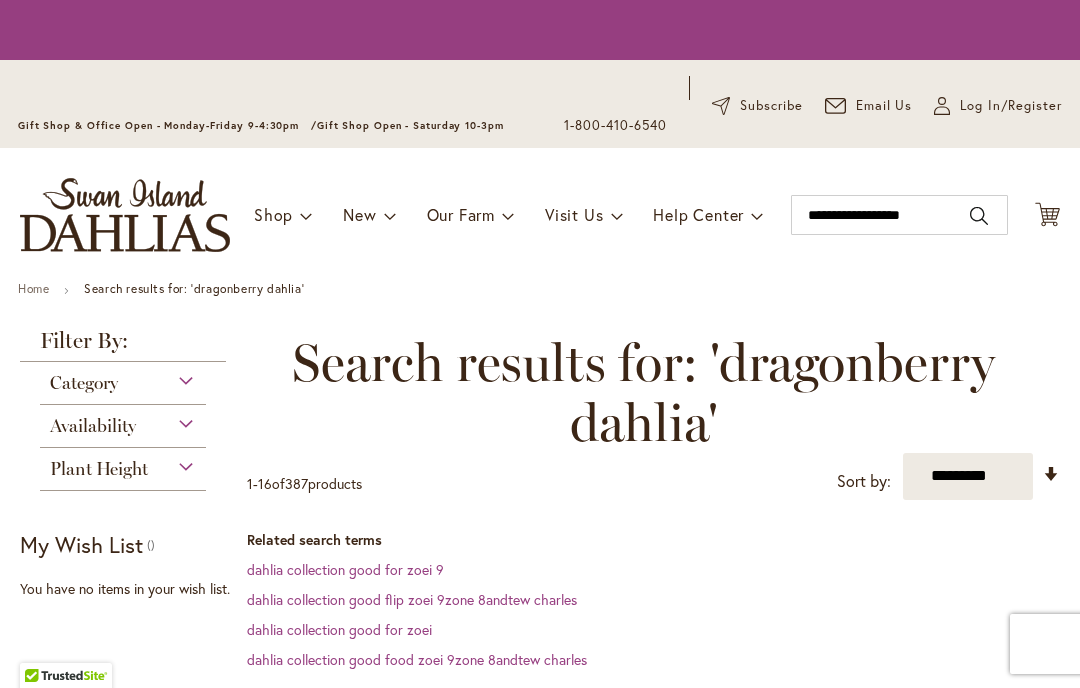 scroll, scrollTop: 0, scrollLeft: 0, axis: both 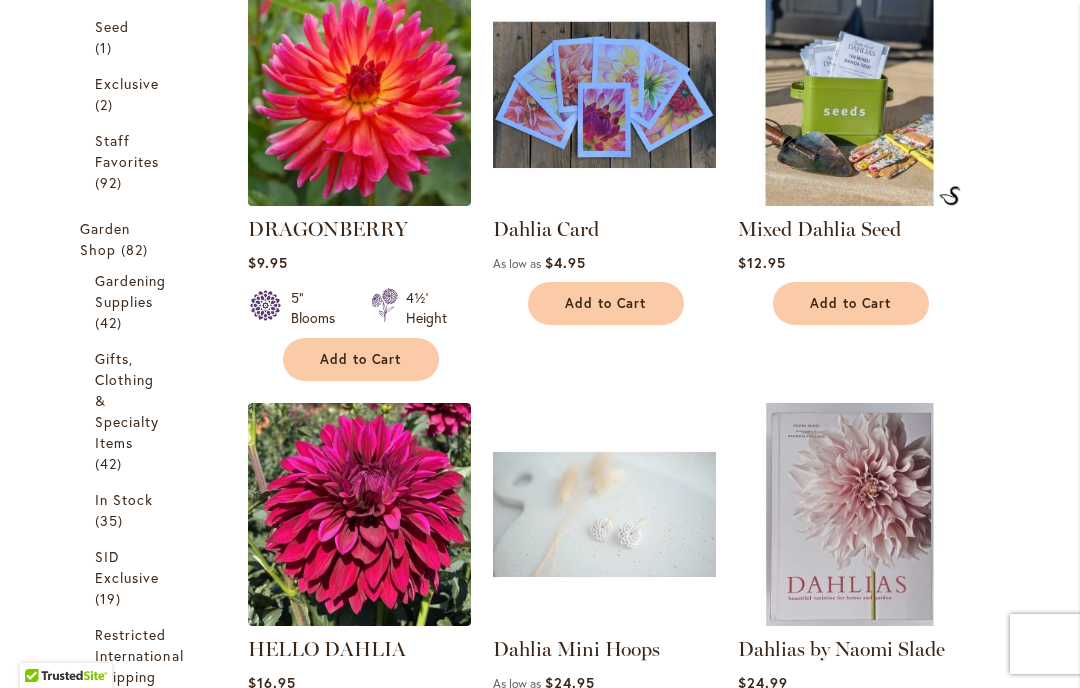click at bounding box center (359, 94) 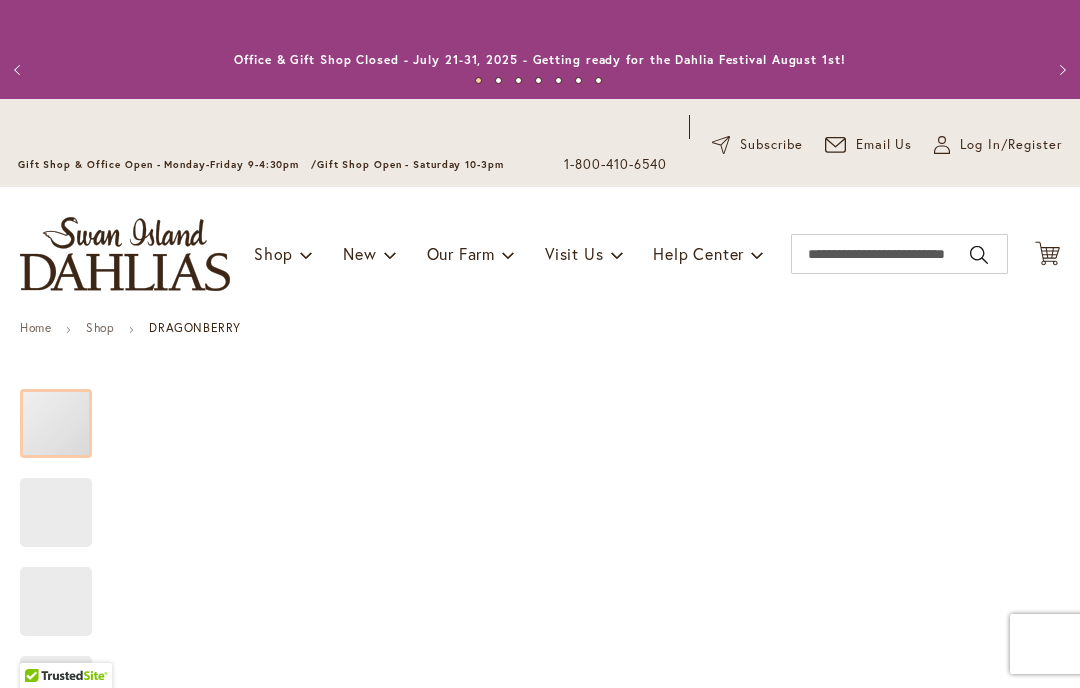 scroll, scrollTop: 0, scrollLeft: 0, axis: both 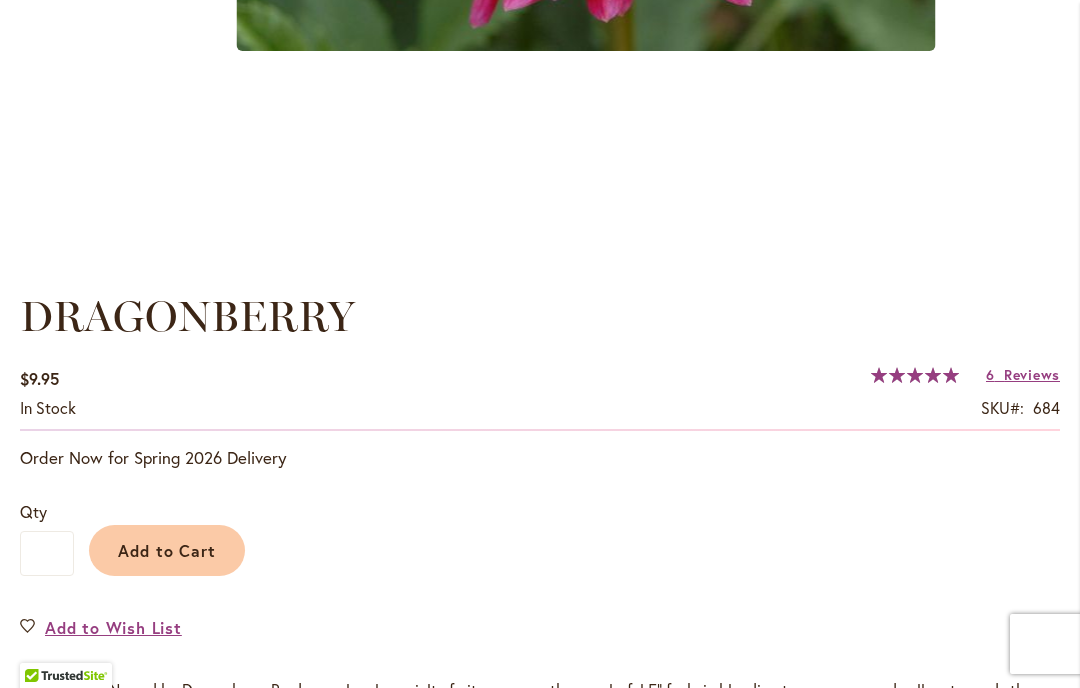 click on "Reviews" at bounding box center (1032, 374) 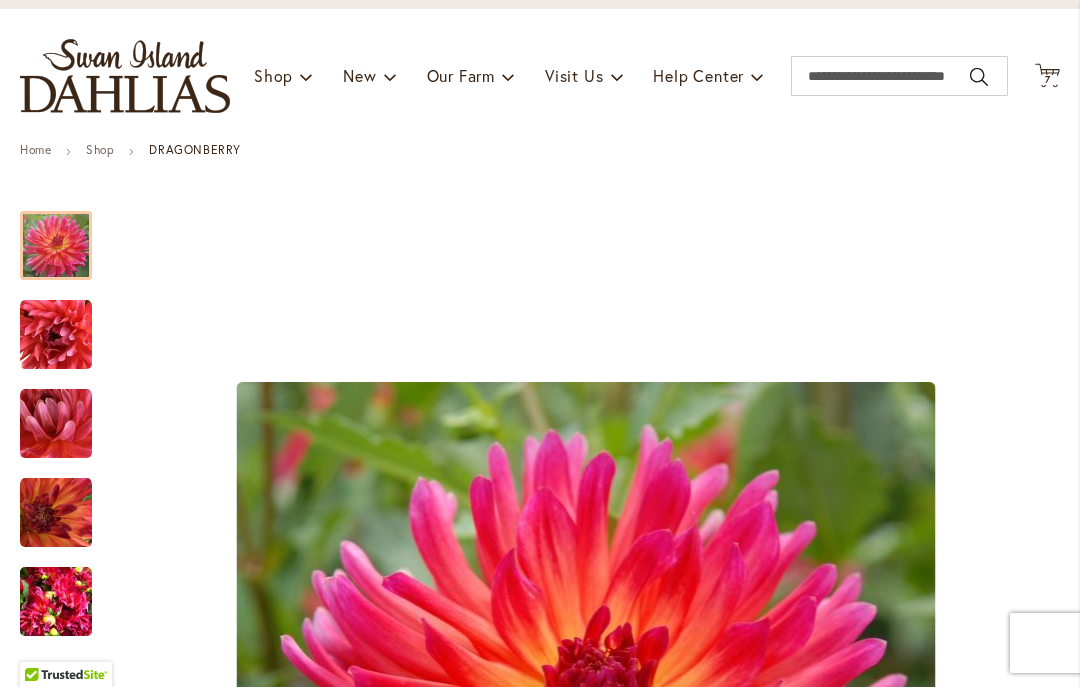 scroll, scrollTop: 190, scrollLeft: 0, axis: vertical 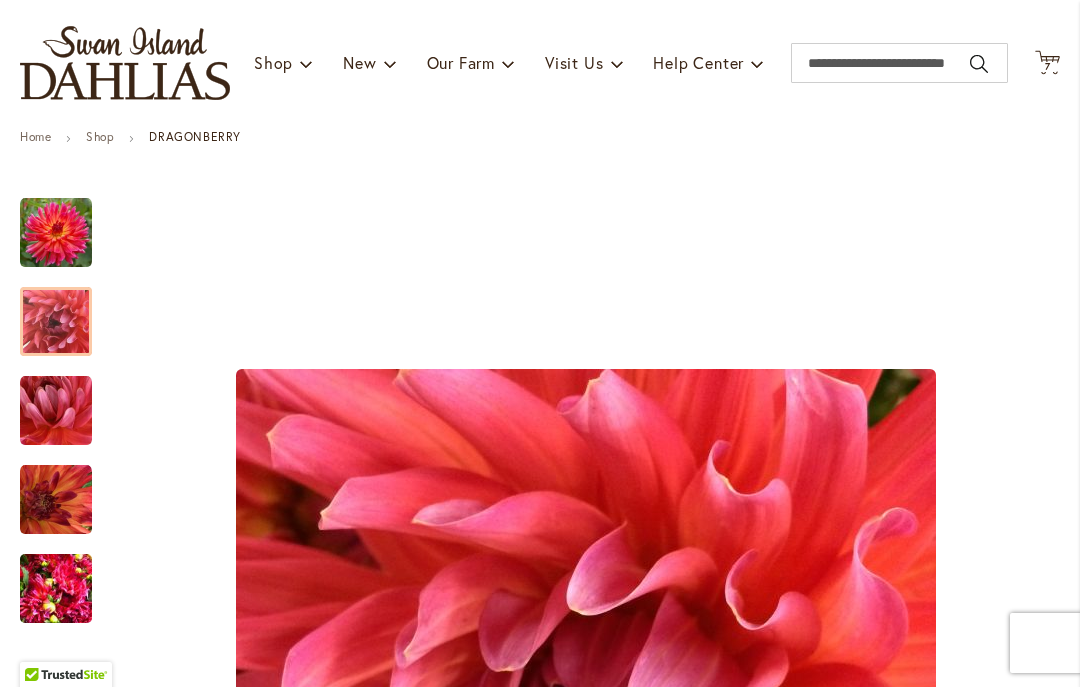 click at bounding box center (56, 323) 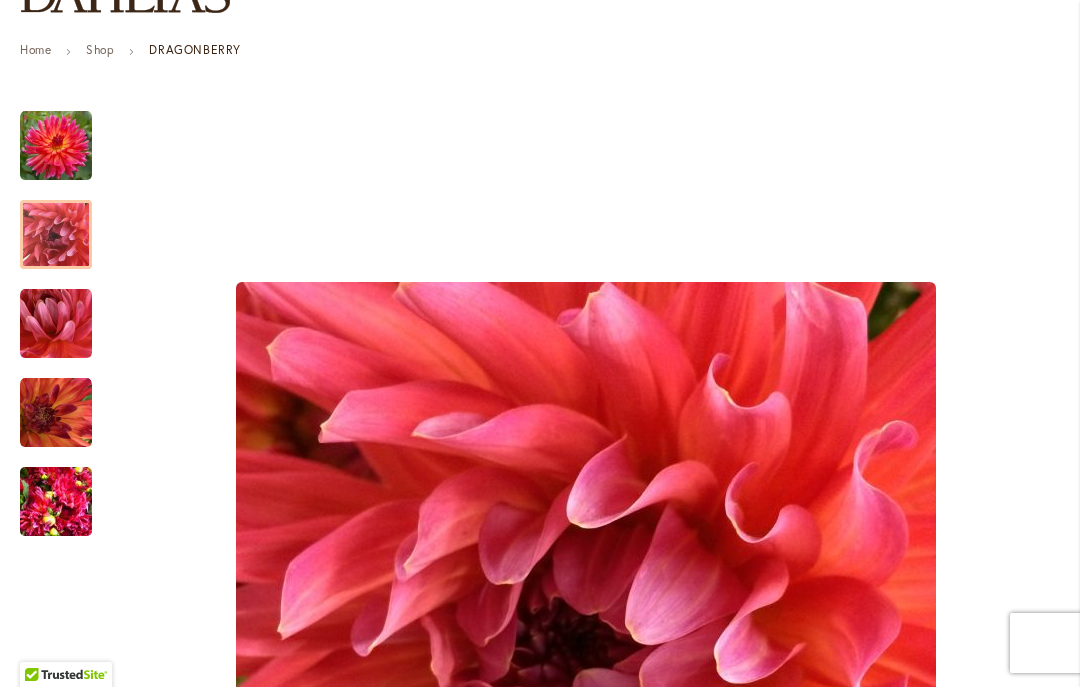 scroll, scrollTop: 278, scrollLeft: 0, axis: vertical 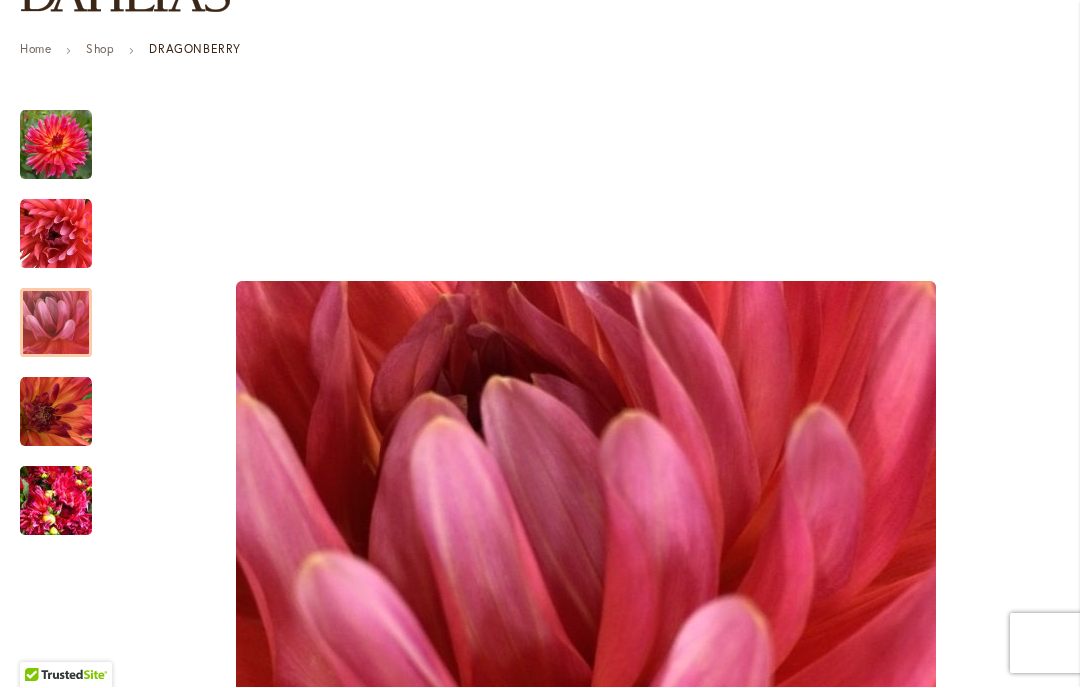 click at bounding box center [56, 324] 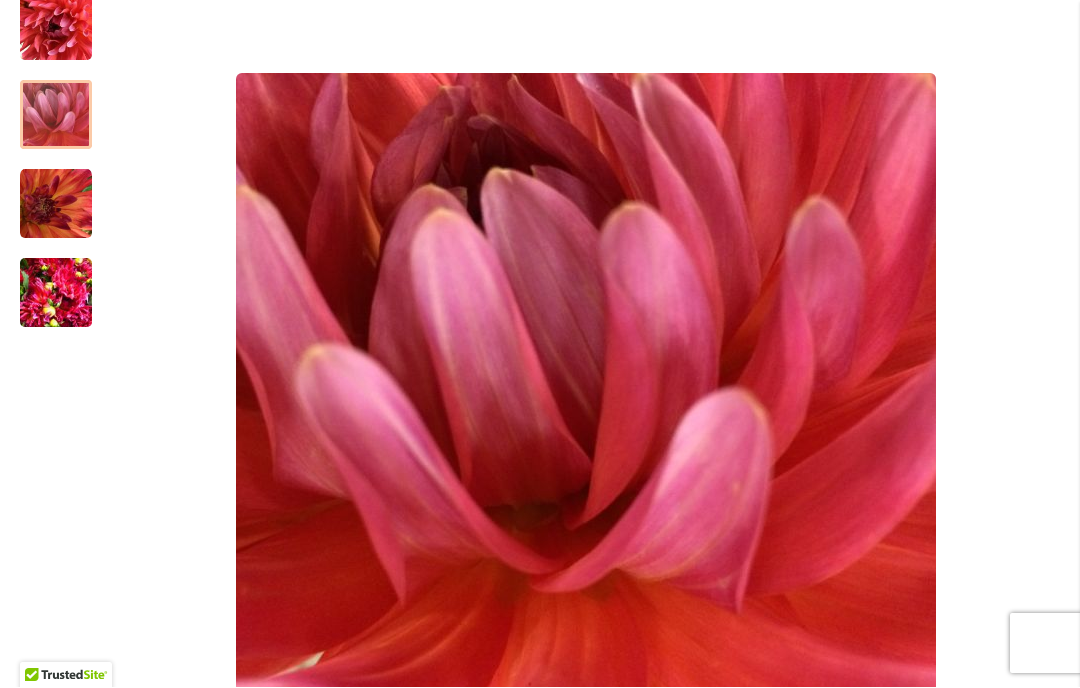 scroll, scrollTop: 470, scrollLeft: 0, axis: vertical 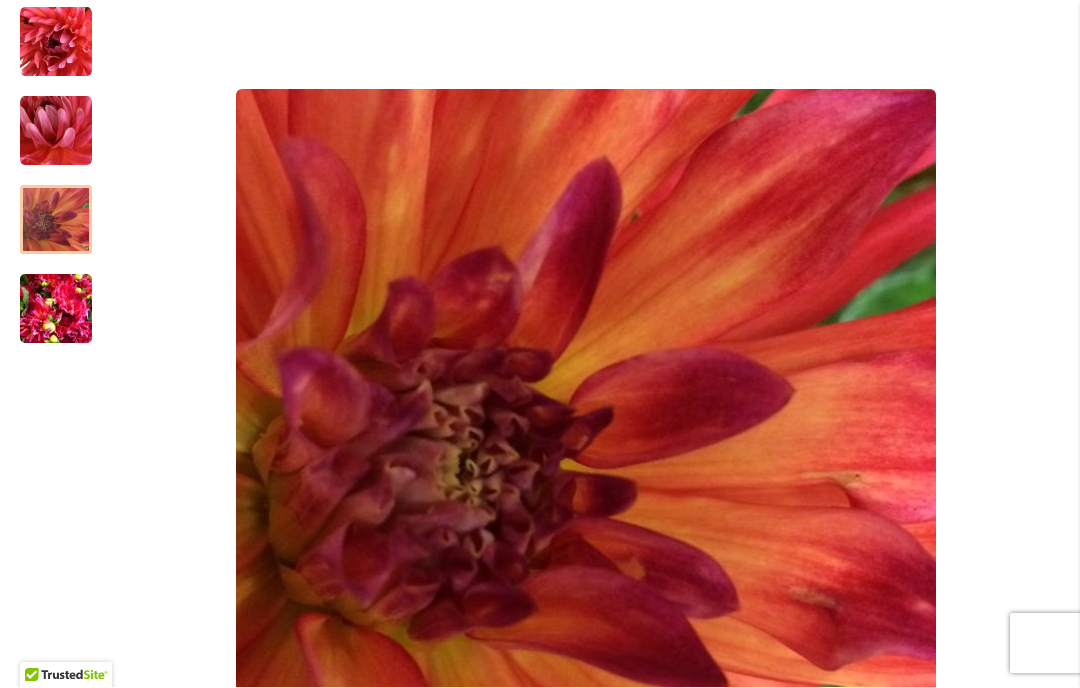 click at bounding box center (56, 221) 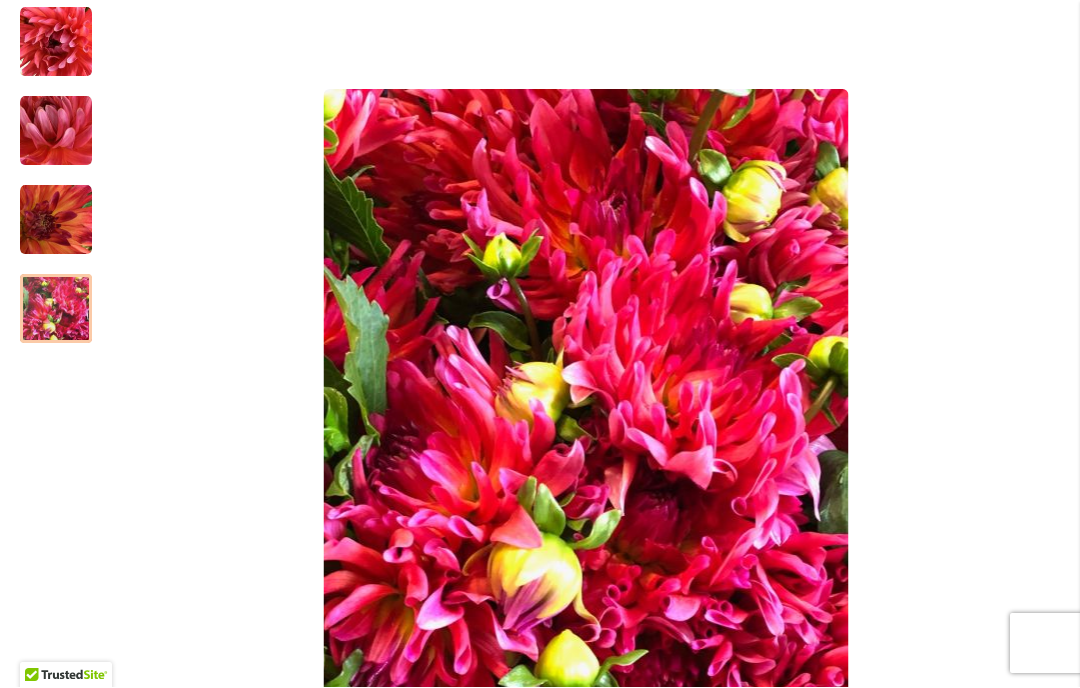 click at bounding box center [56, 310] 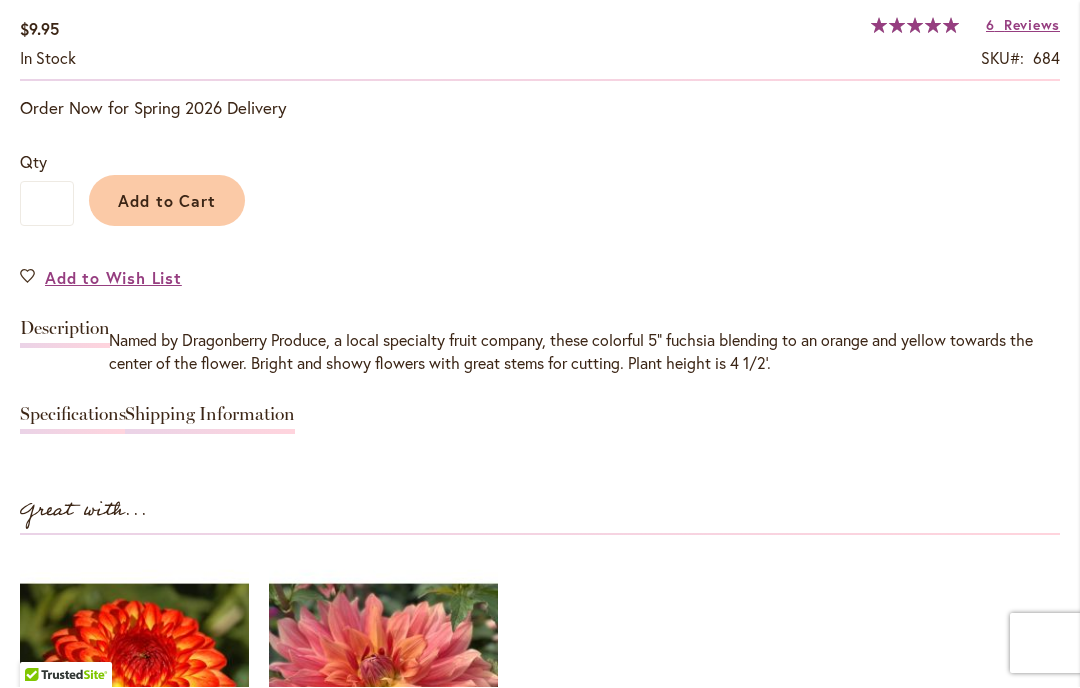 scroll, scrollTop: 1559, scrollLeft: 0, axis: vertical 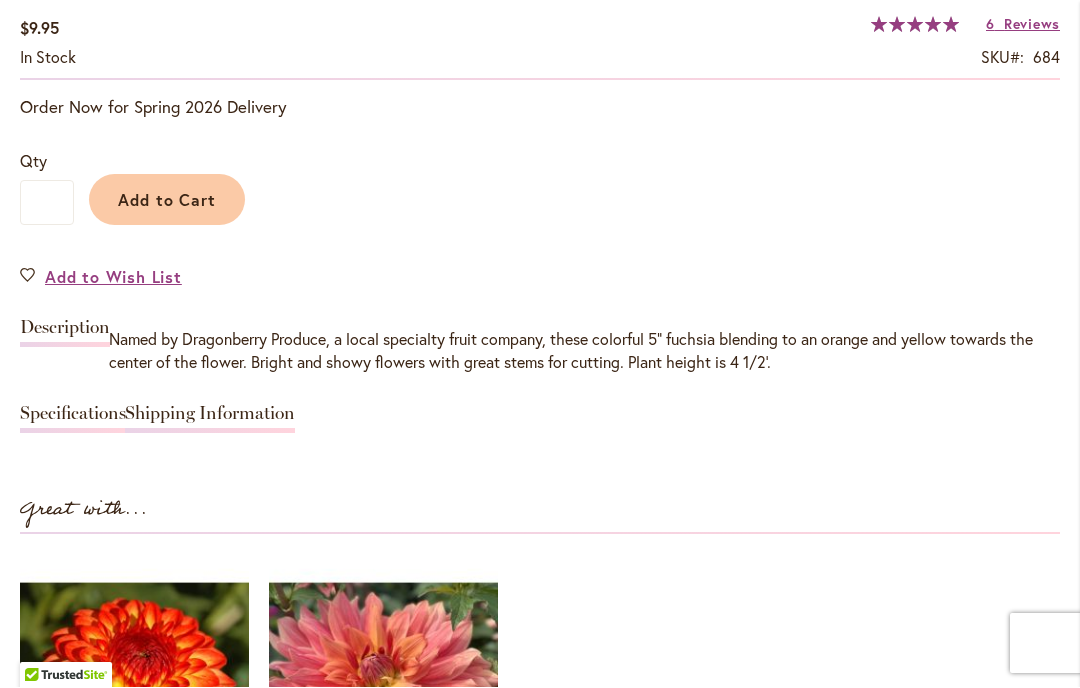 click on "Add to Cart" at bounding box center [167, 200] 